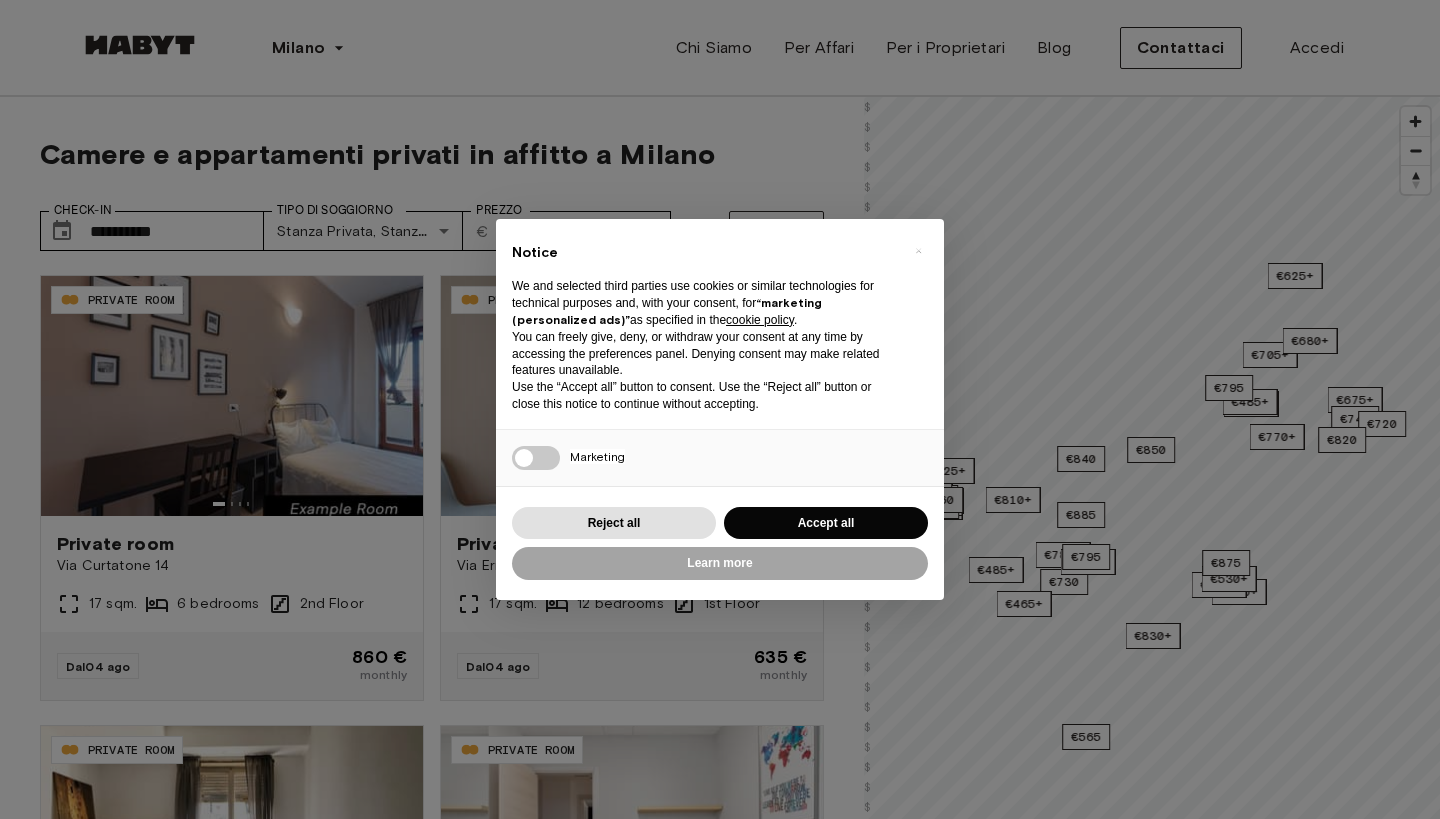 scroll, scrollTop: 0, scrollLeft: 0, axis: both 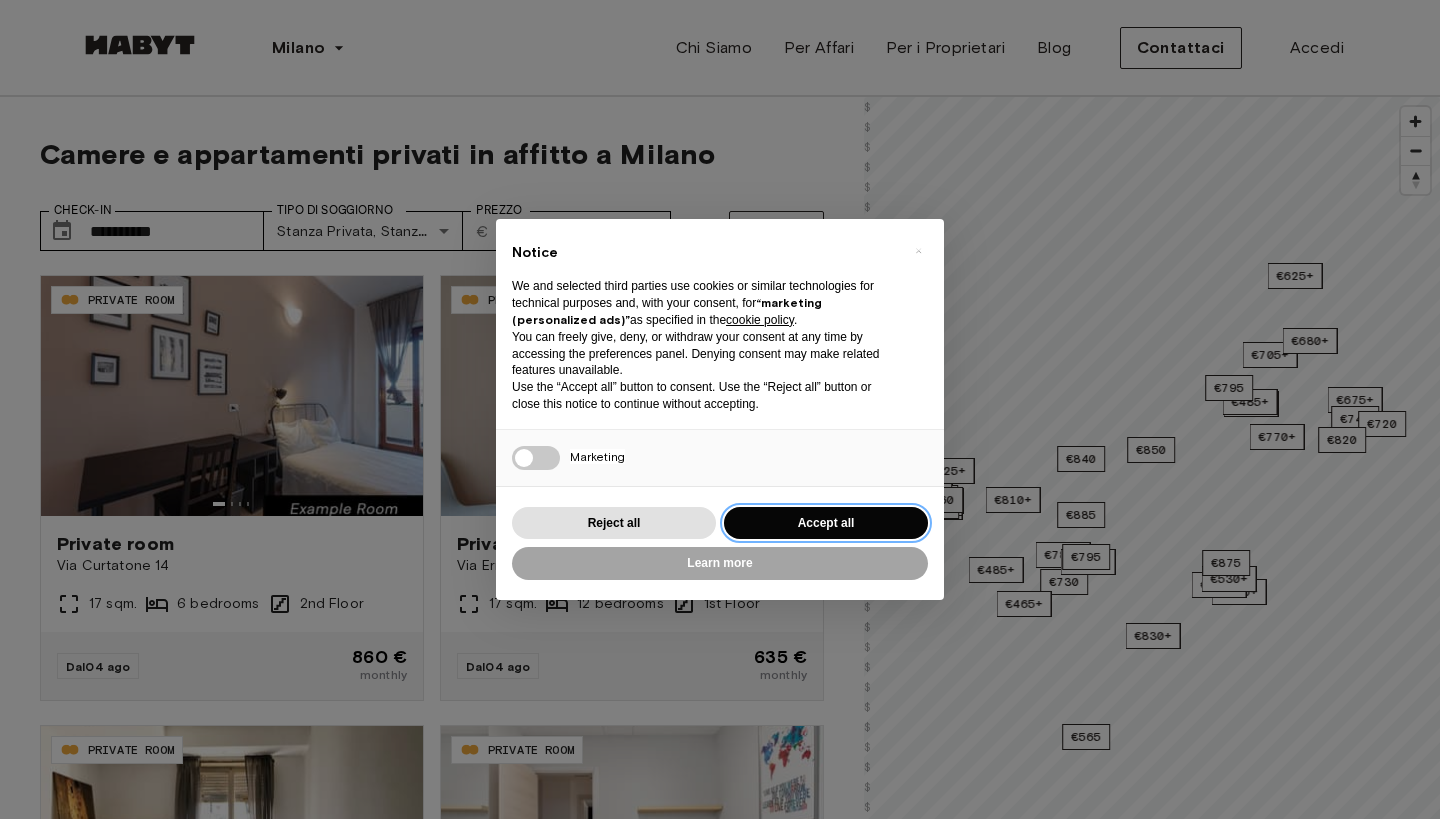click on "Accept all" at bounding box center [826, 523] 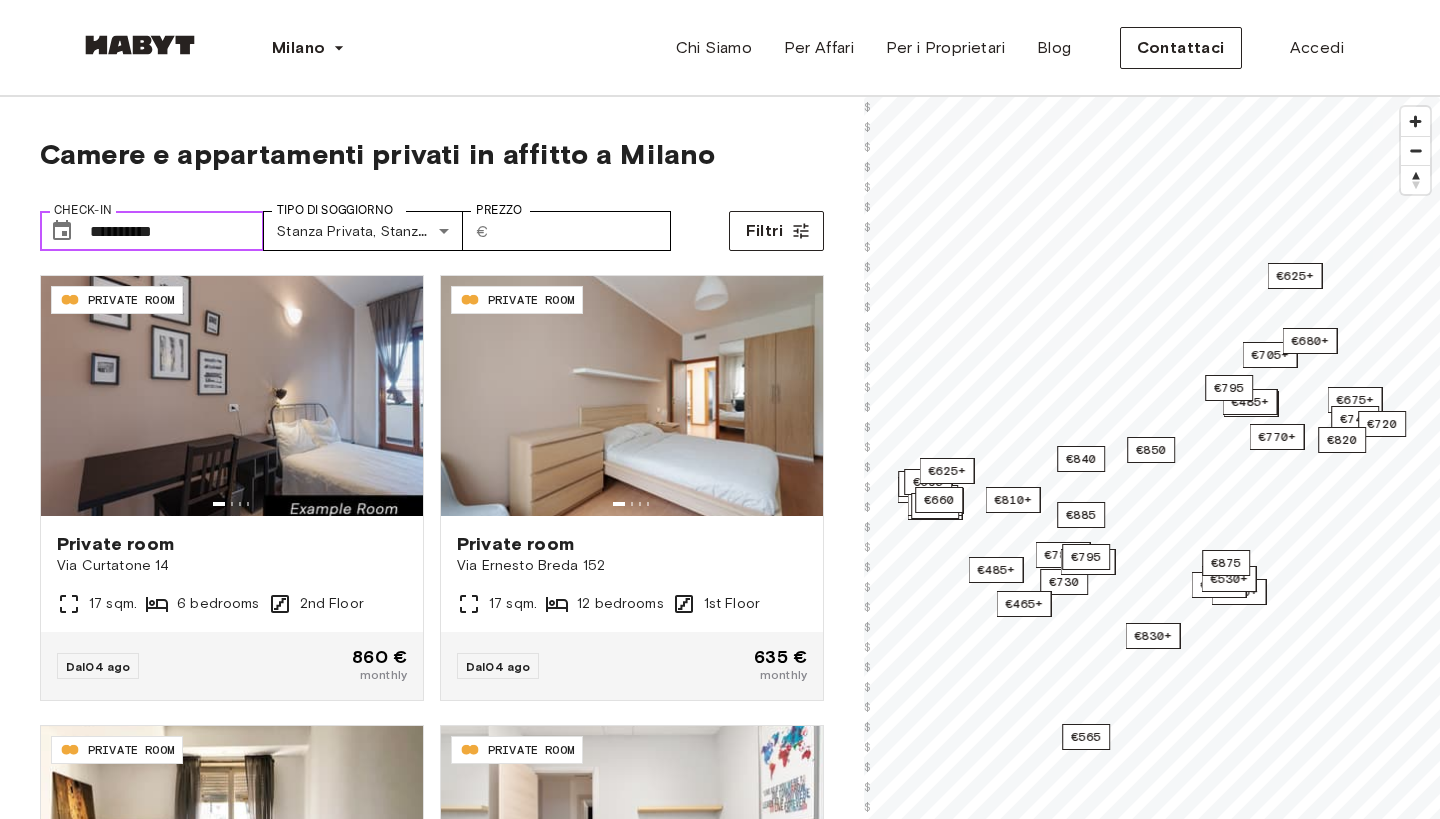 click on "**********" at bounding box center [177, 231] 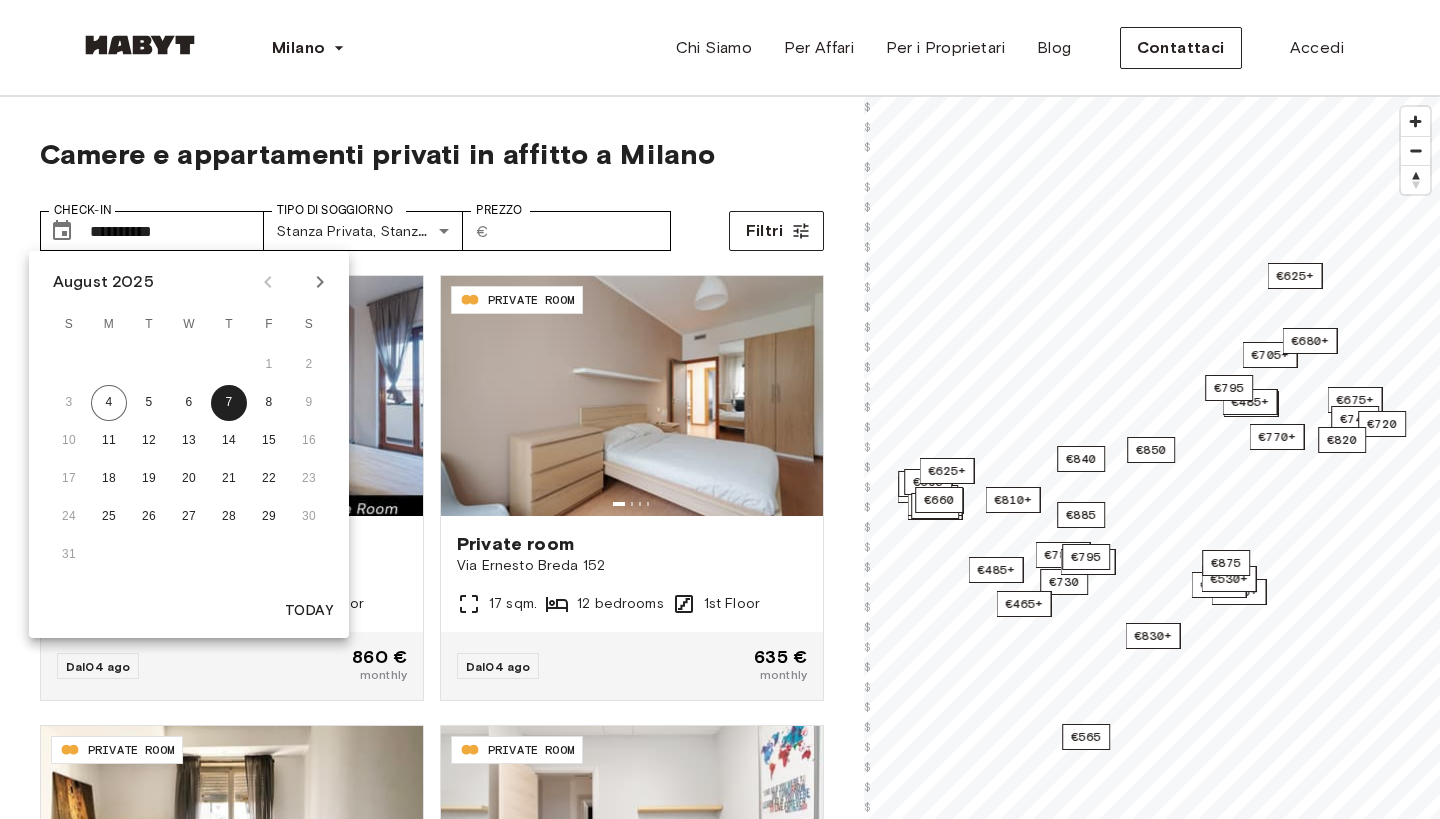 click 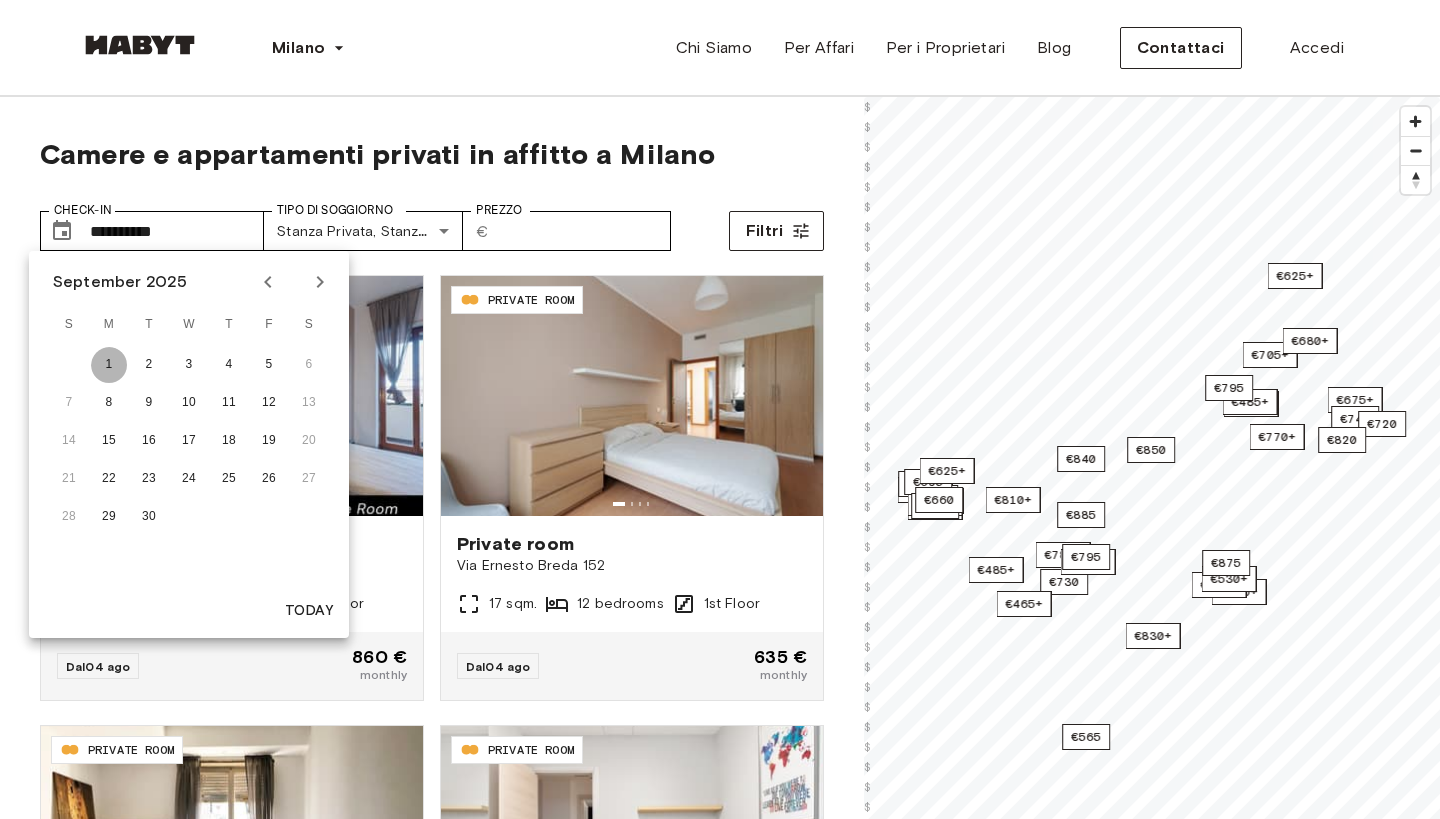 click on "1" at bounding box center (109, 365) 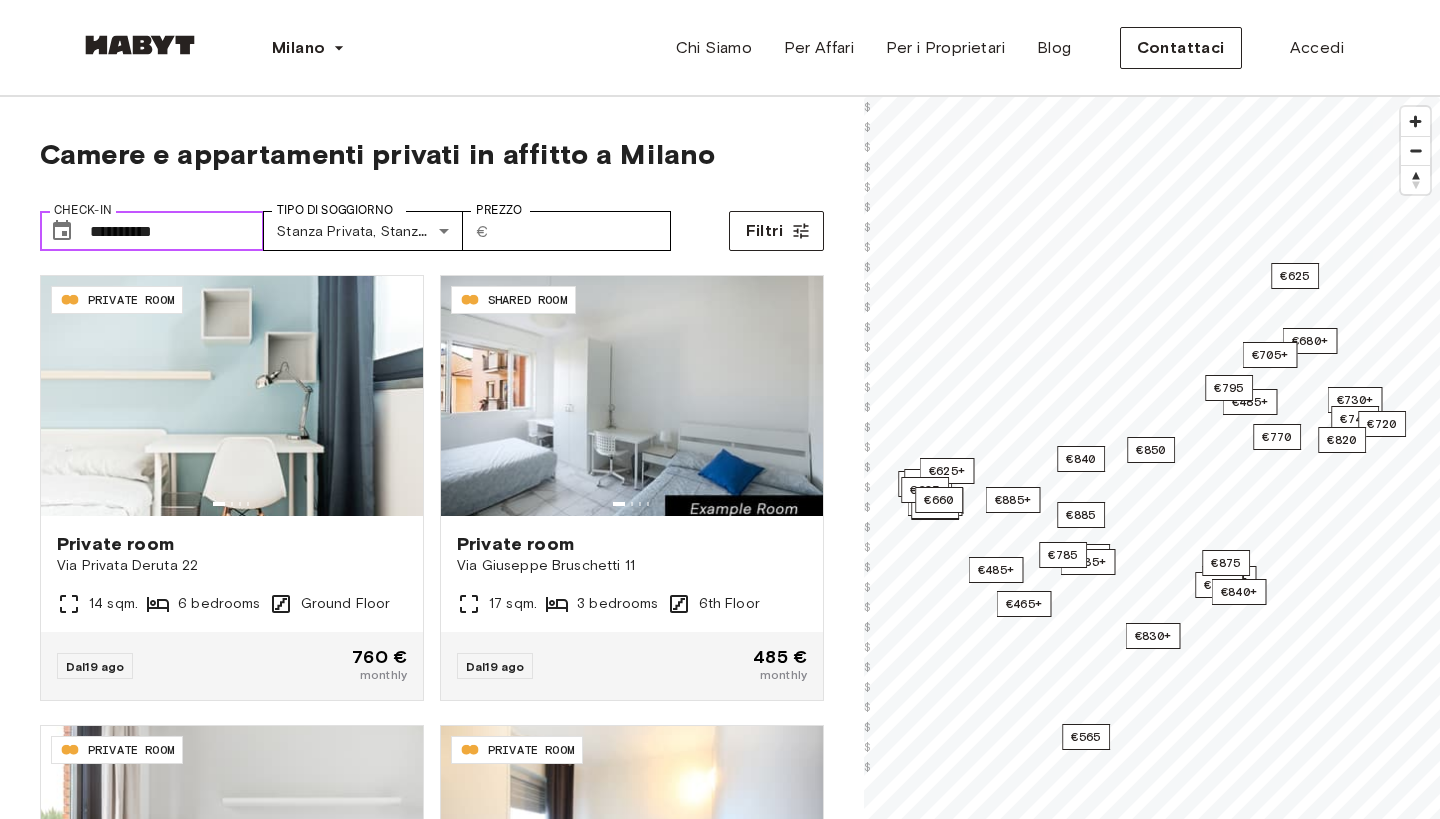click on "**********" at bounding box center [177, 231] 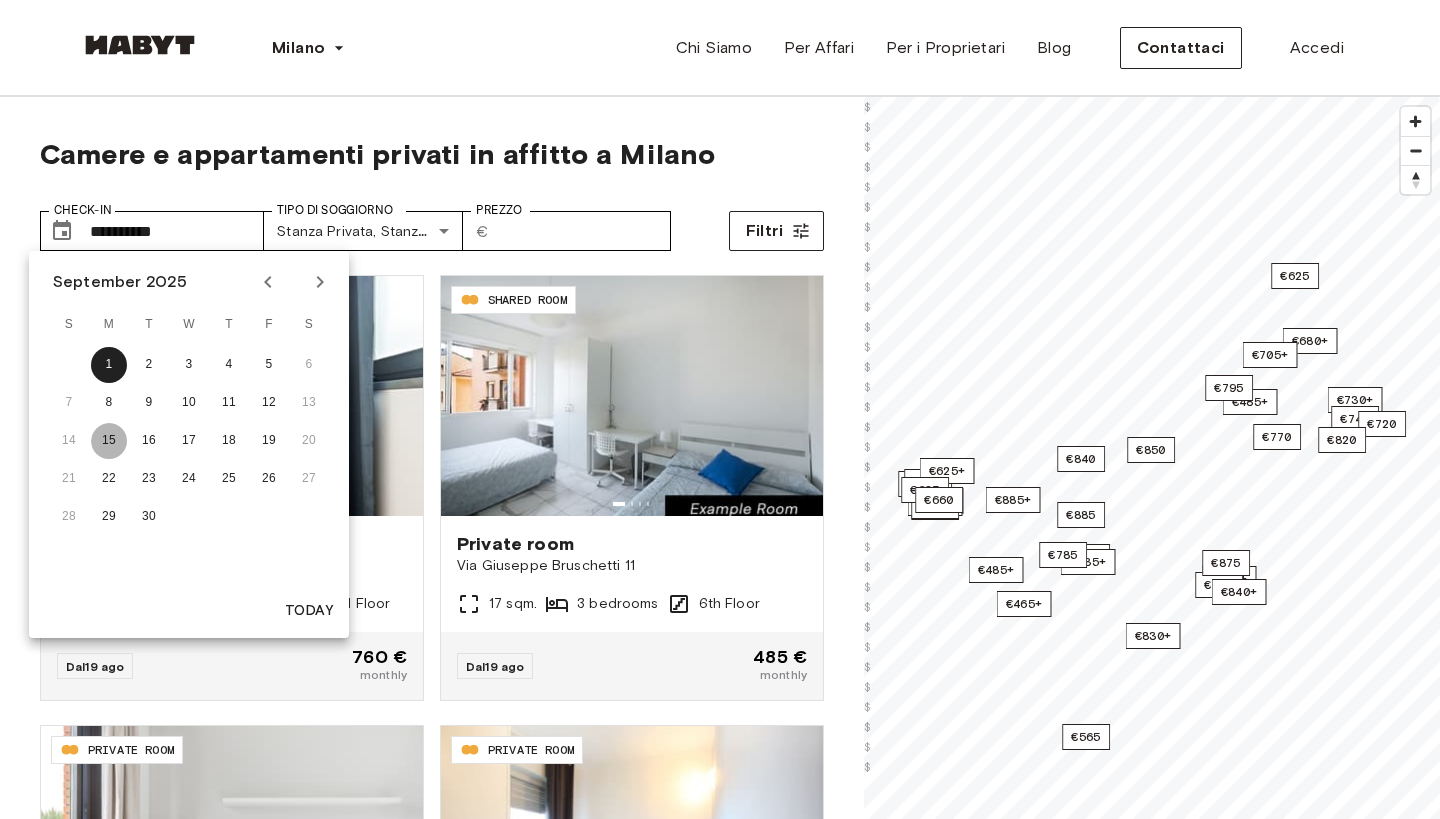 click on "15" at bounding box center [109, 441] 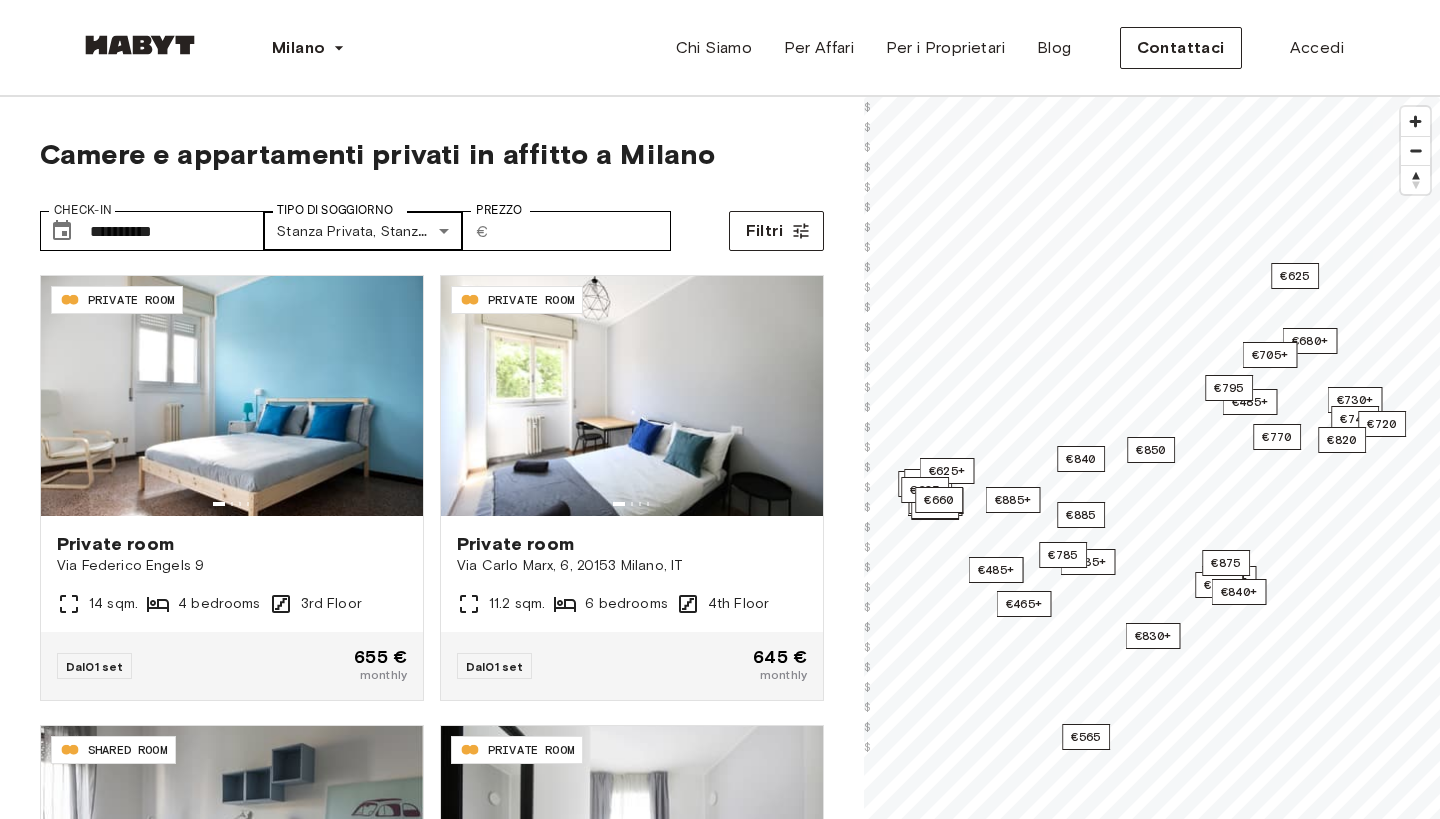 click on "**********" at bounding box center (720, 2435) 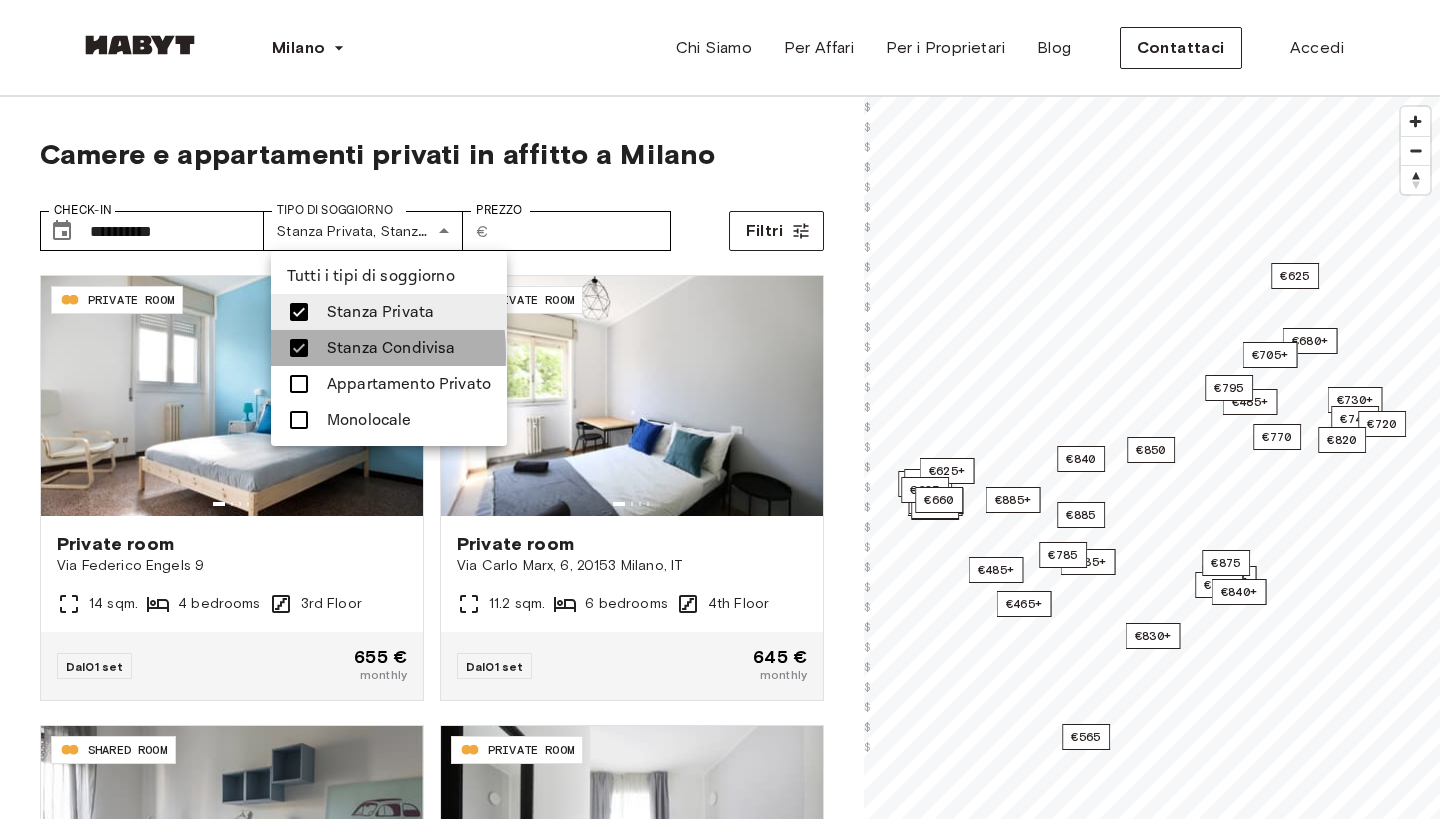 click at bounding box center (299, 348) 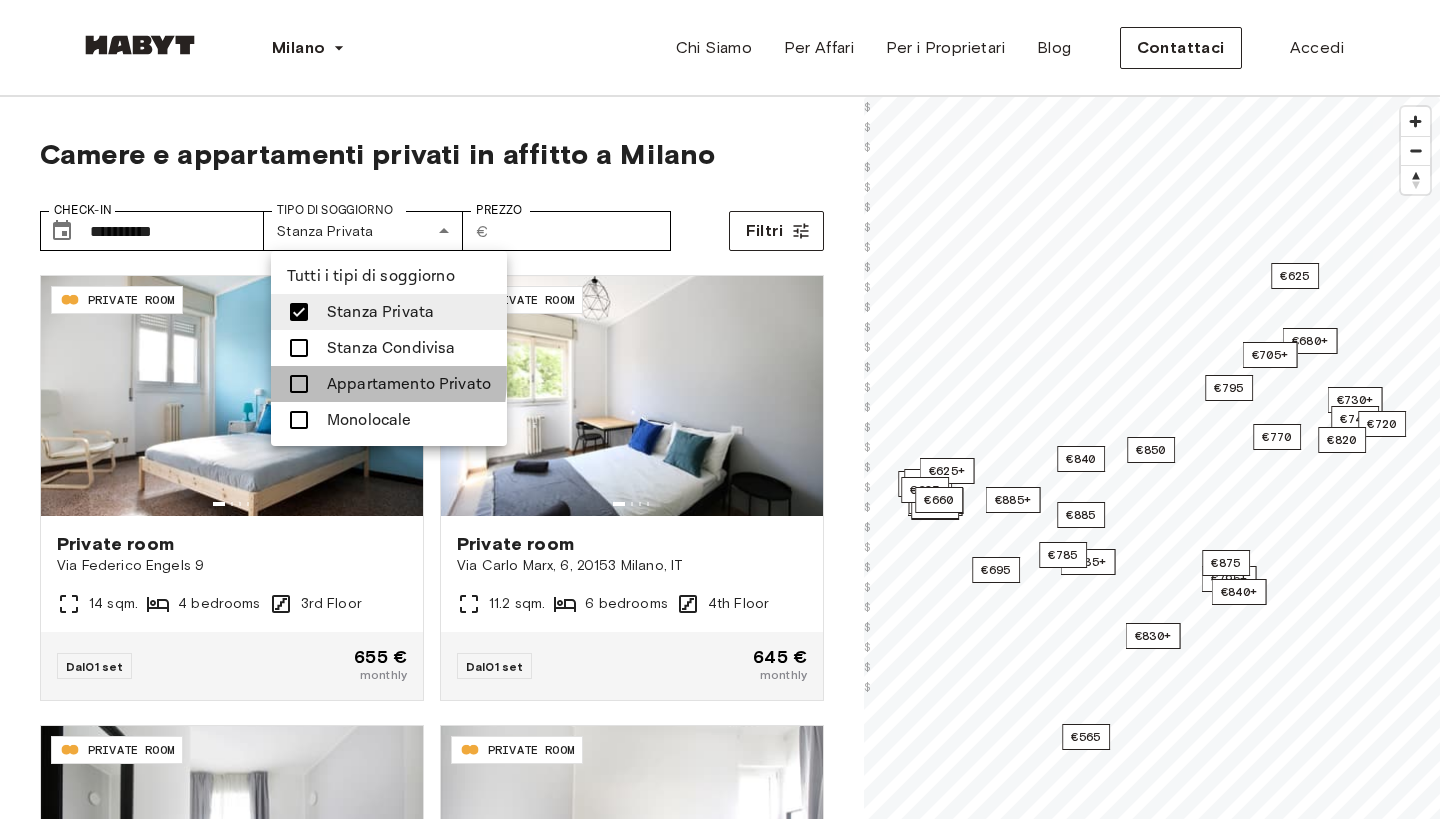 click at bounding box center [299, 384] 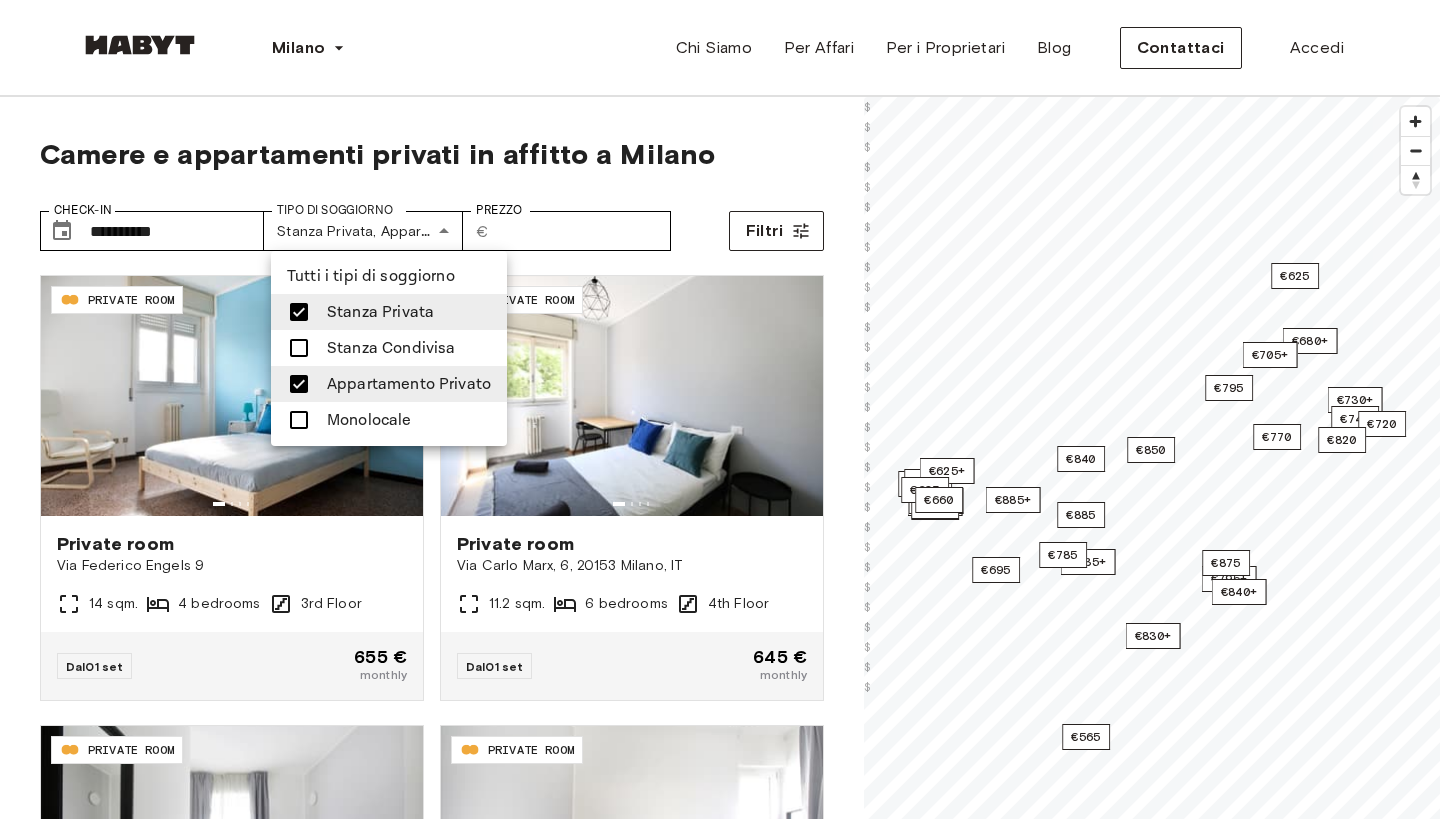 click at bounding box center (299, 420) 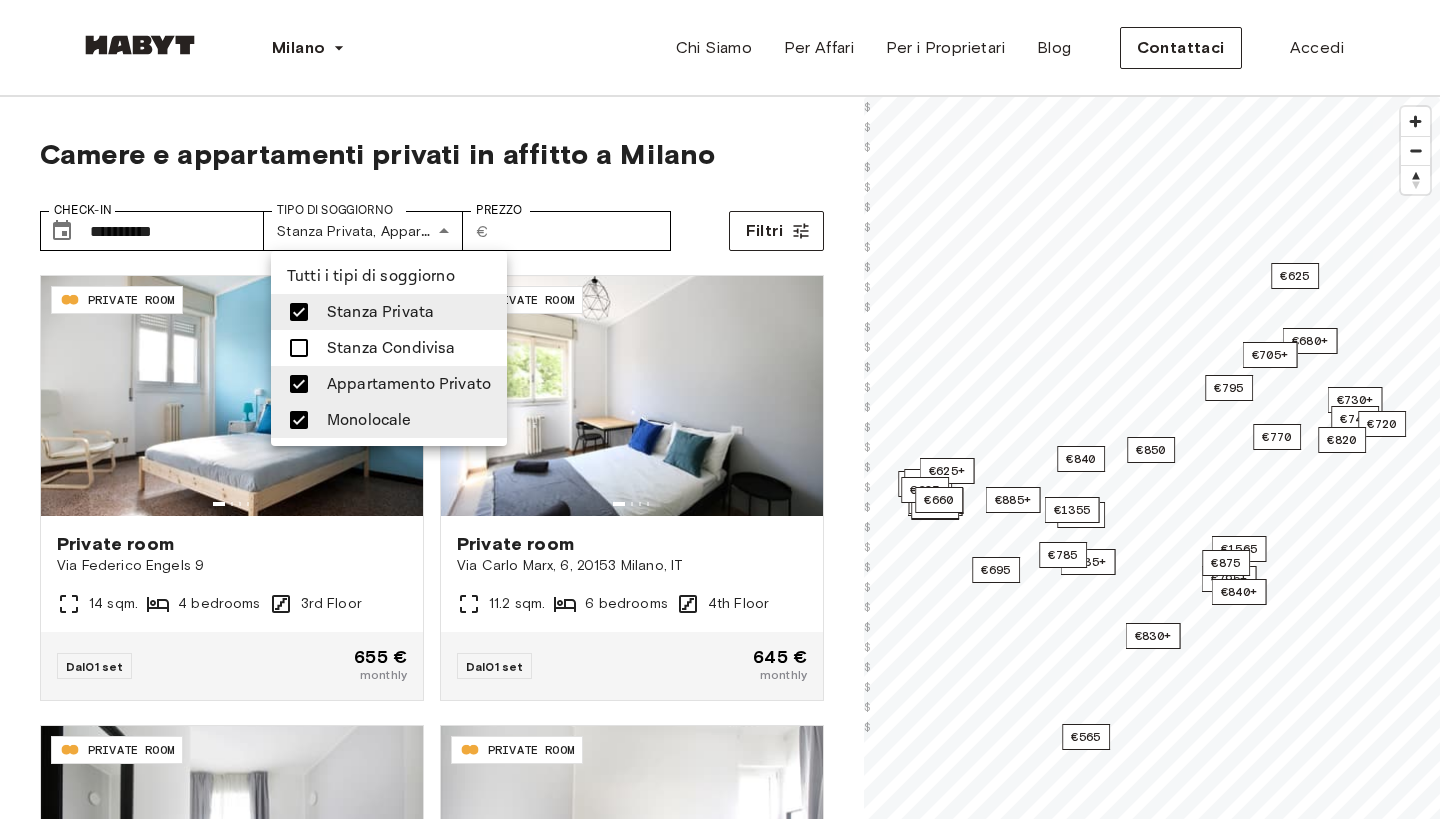 click at bounding box center [720, 409] 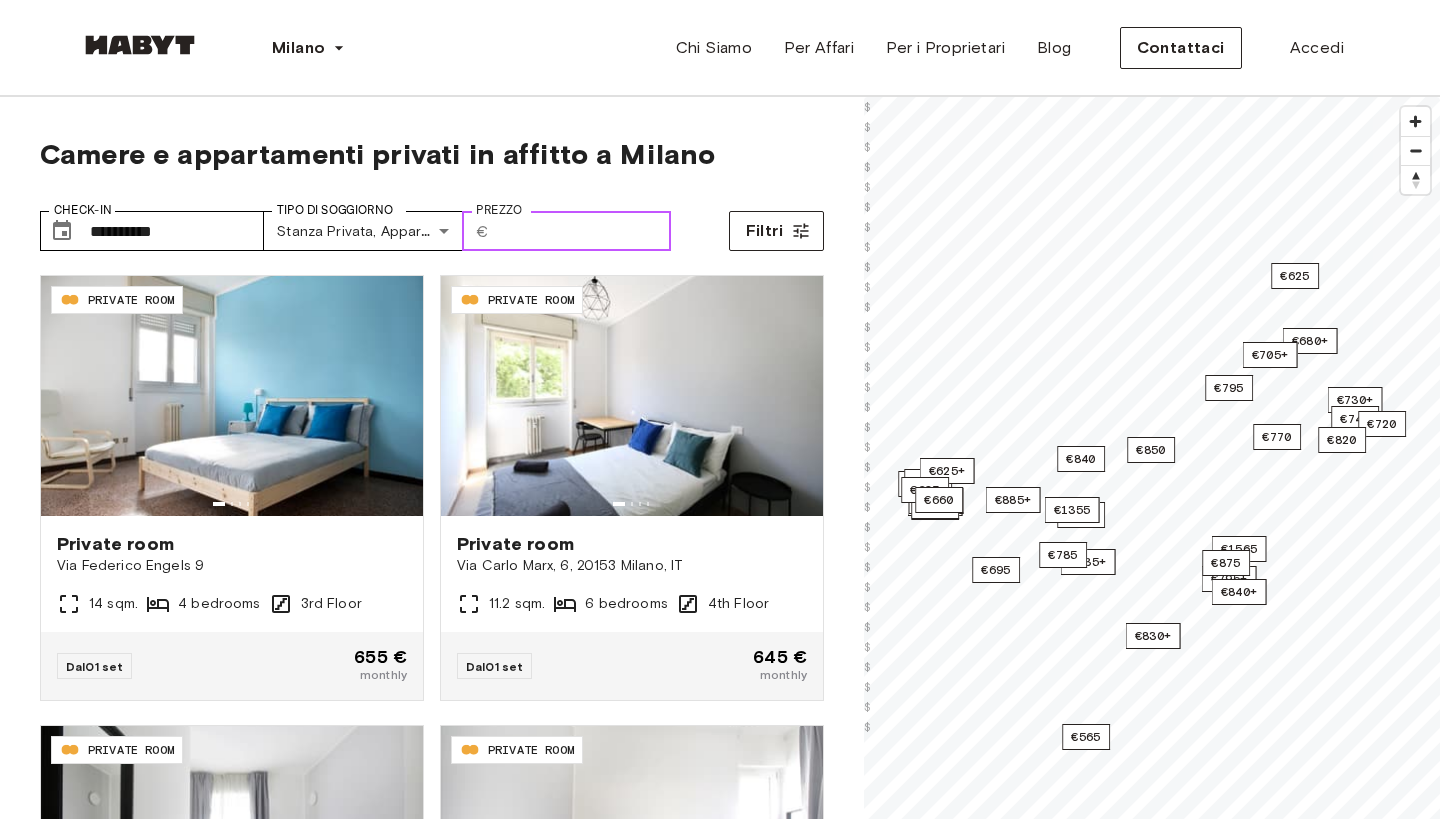 click on "Prezzo" at bounding box center (584, 231) 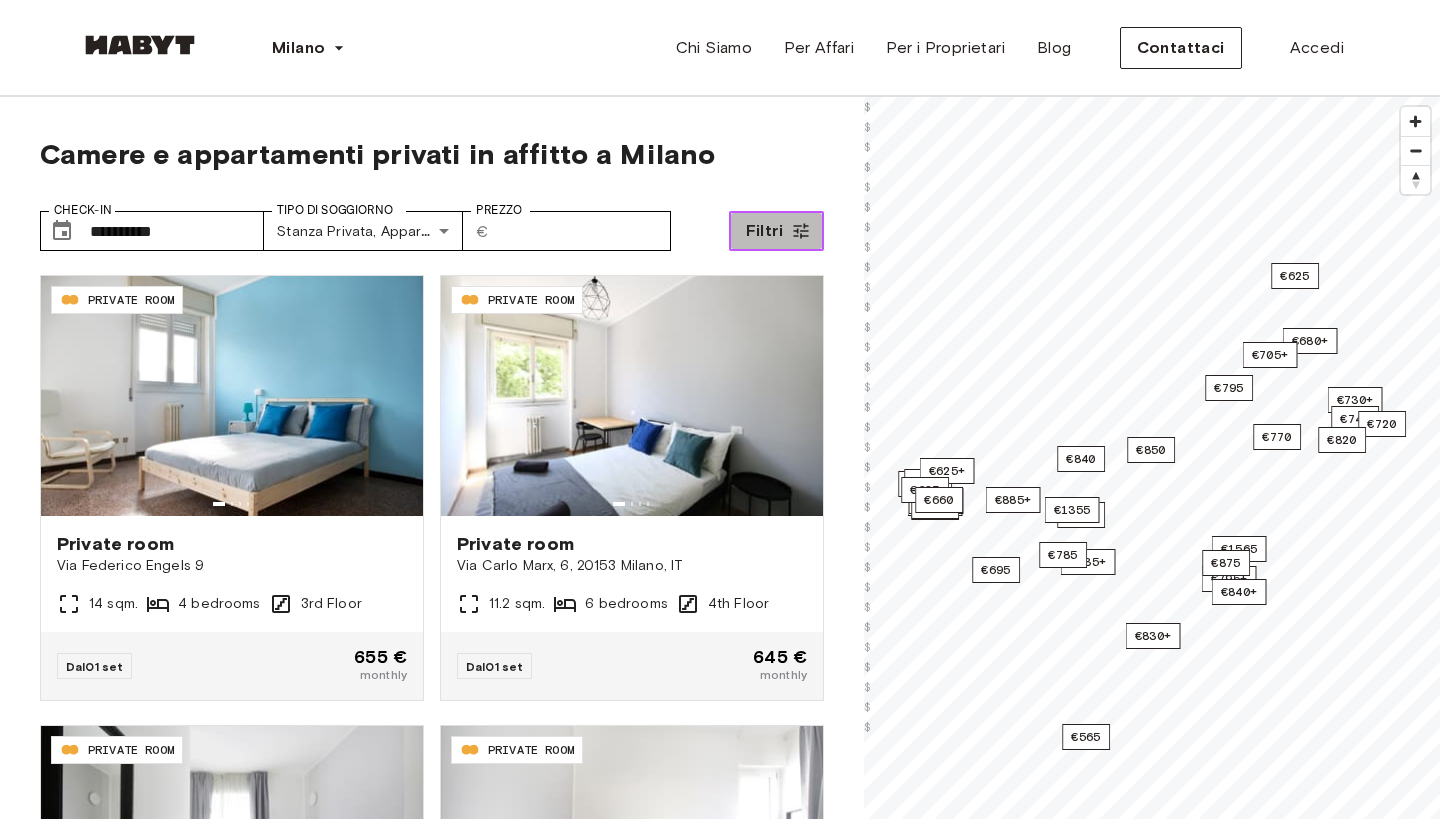 click on "Filtri" at bounding box center (776, 231) 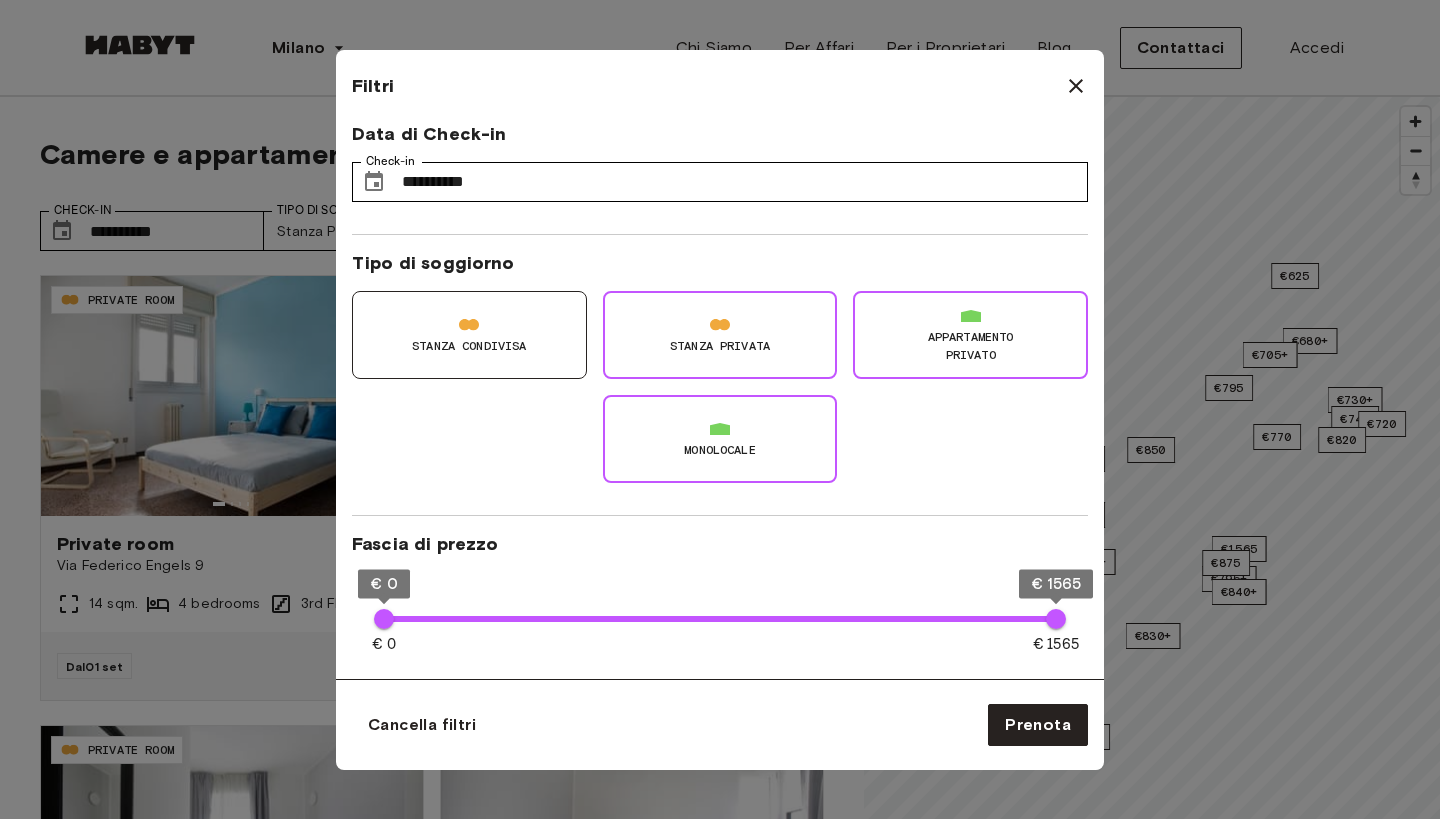 click on "Stanza Privata" at bounding box center [720, 346] 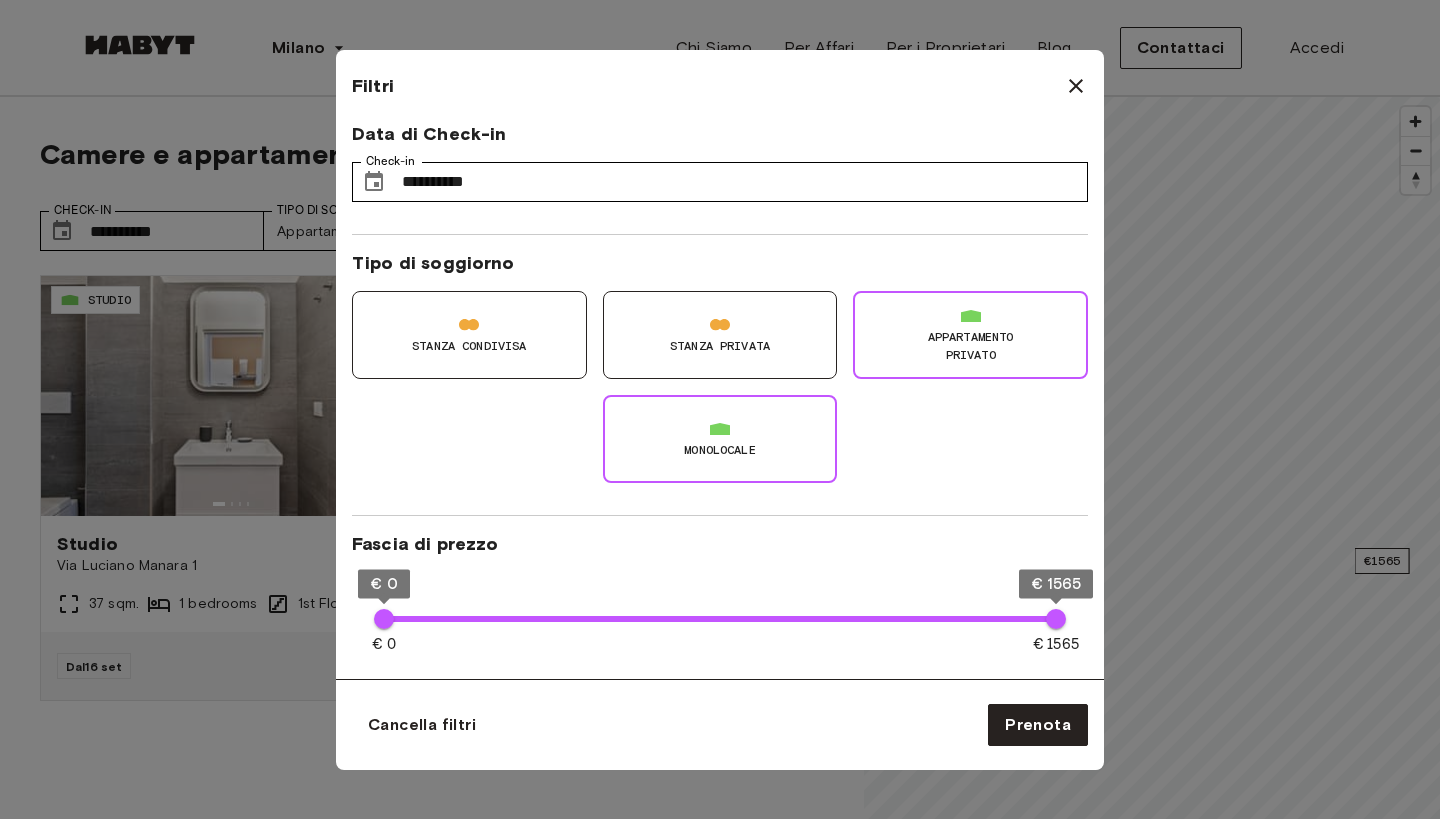 click on "Appartamento Privato" at bounding box center [970, 346] 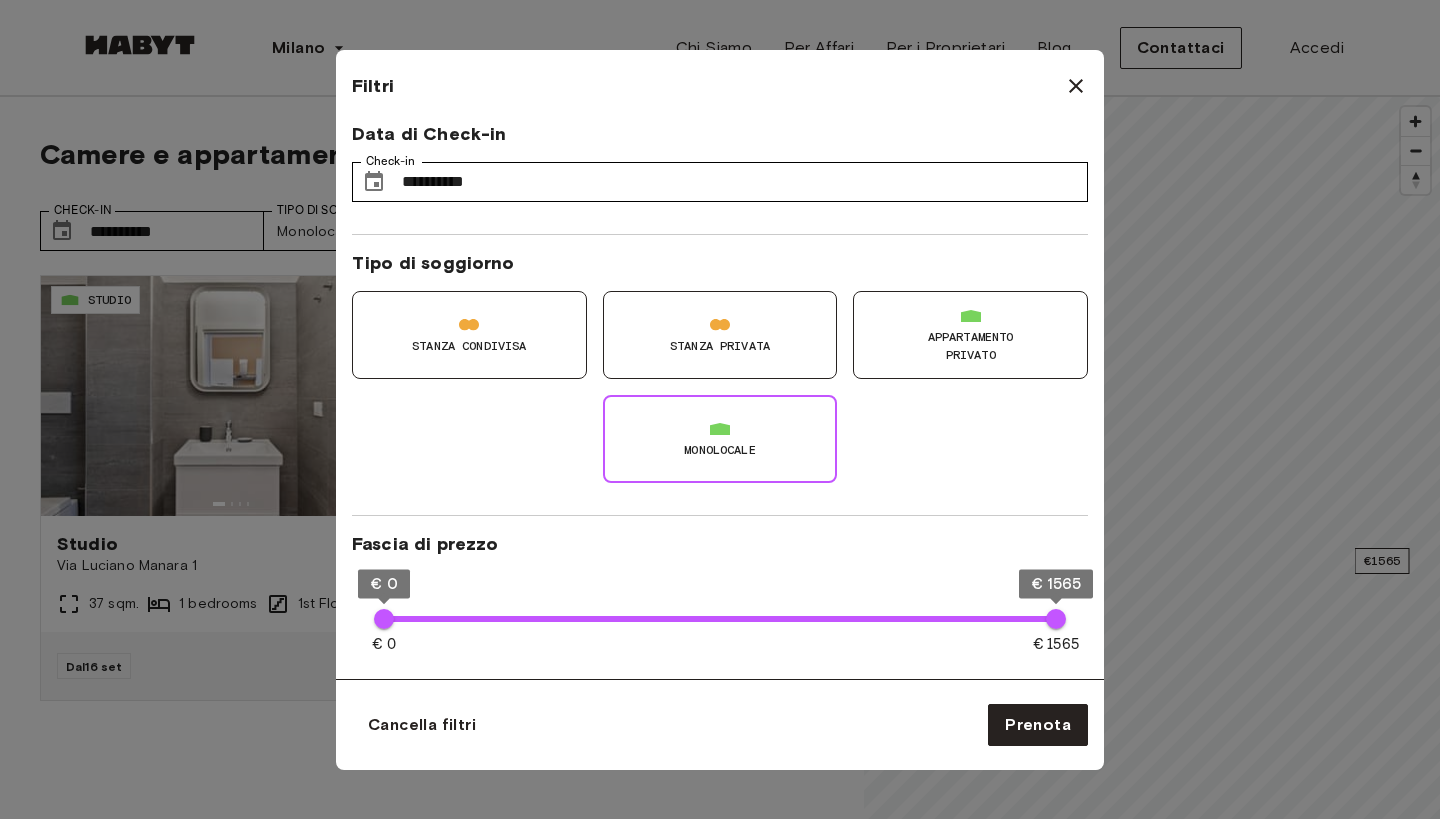 click on "Monolocale" at bounding box center [720, 439] 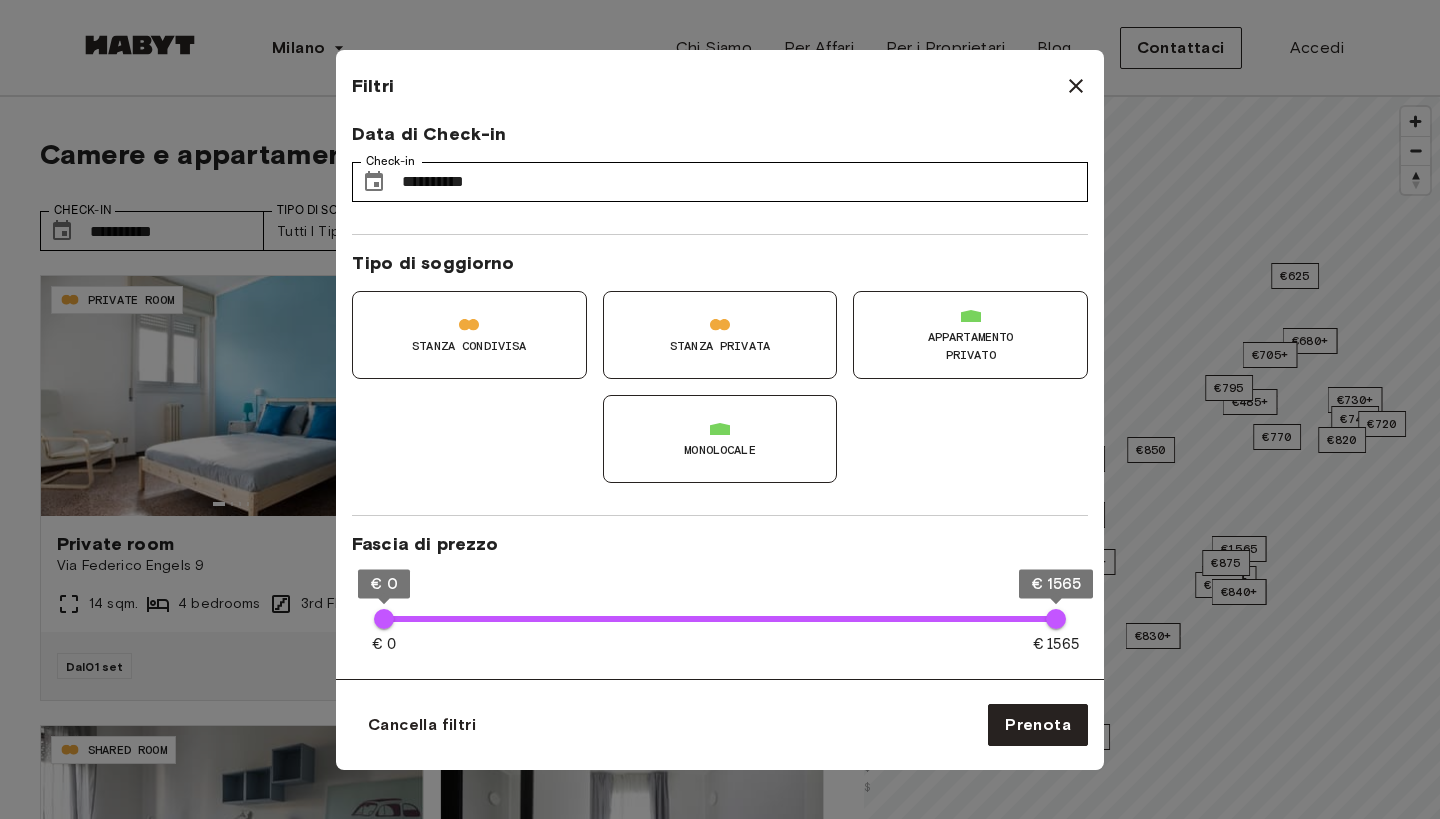 click on "Stanza Privata" at bounding box center (720, 346) 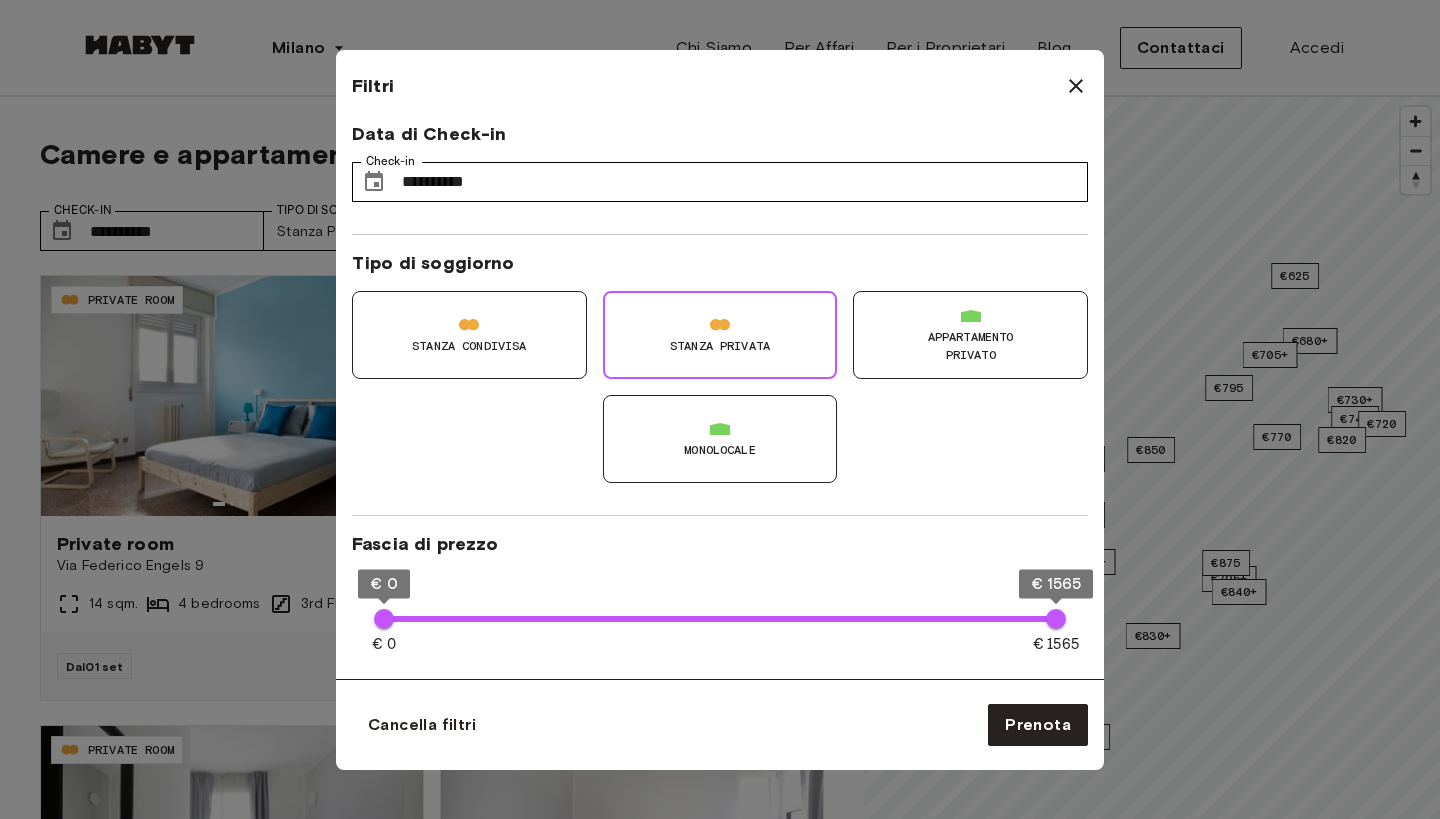 click on "Appartamento Privato" at bounding box center [970, 346] 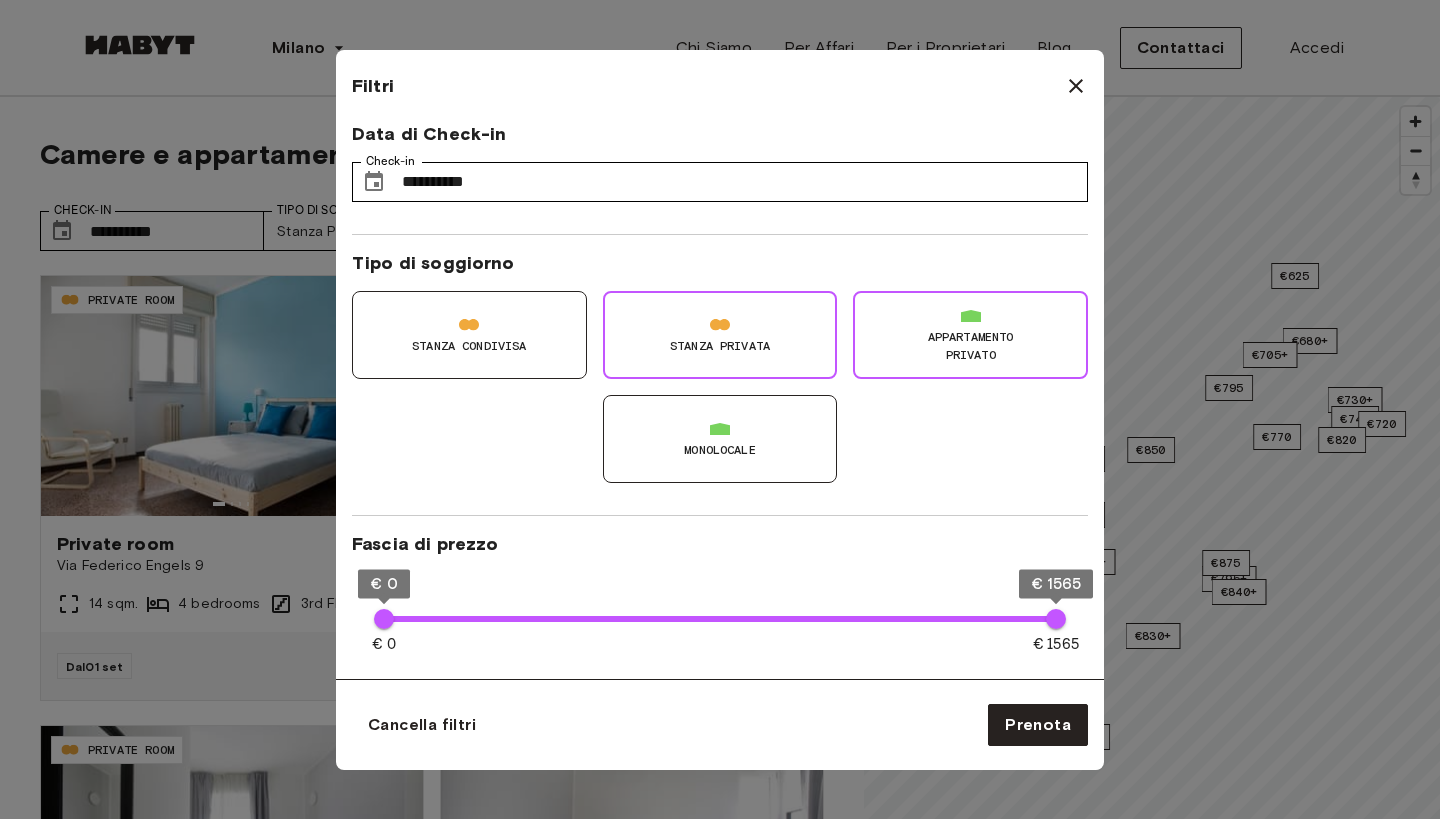 click on "Monolocale" at bounding box center (720, 439) 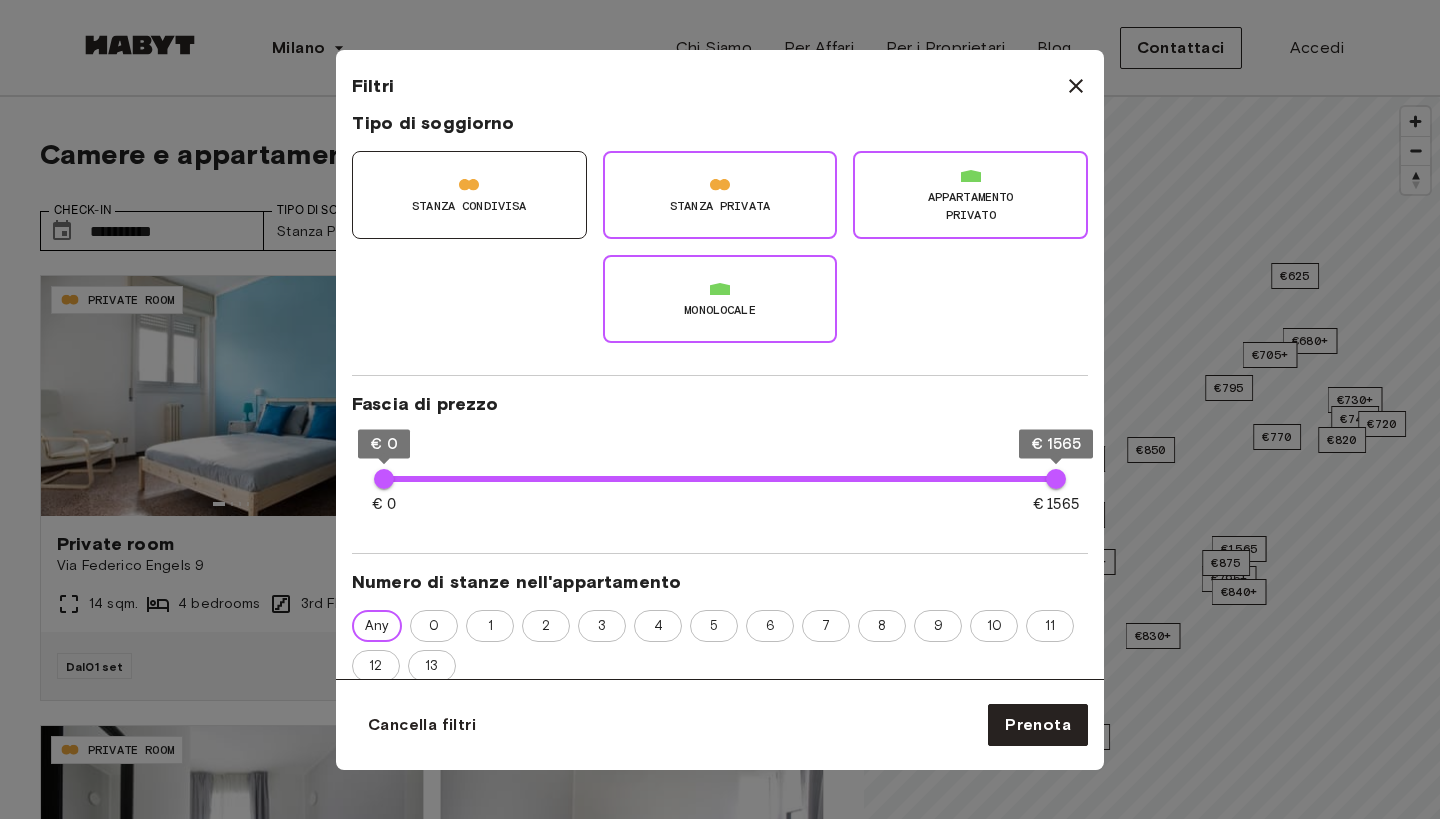 scroll, scrollTop: 144, scrollLeft: 0, axis: vertical 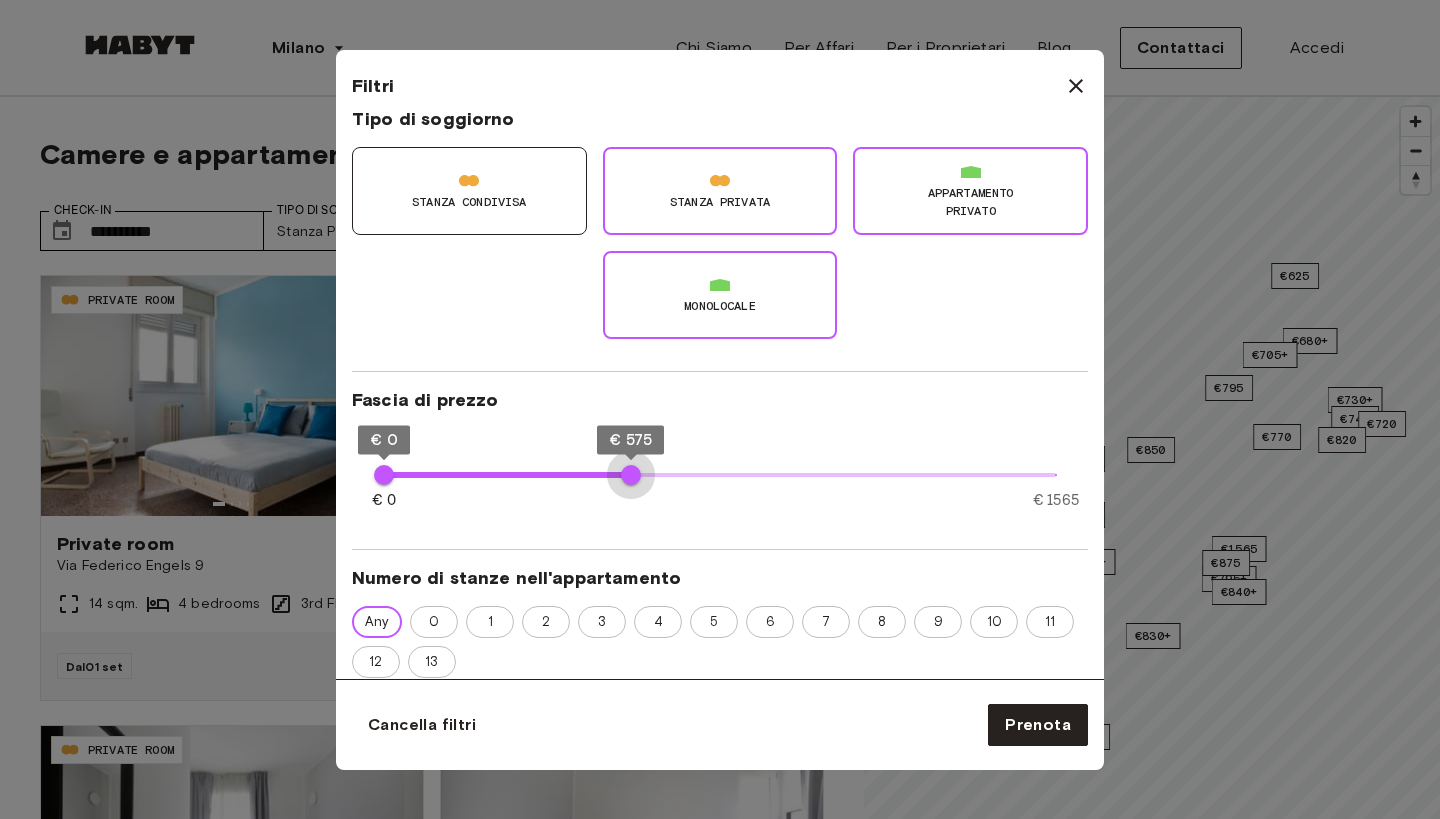 type on "***" 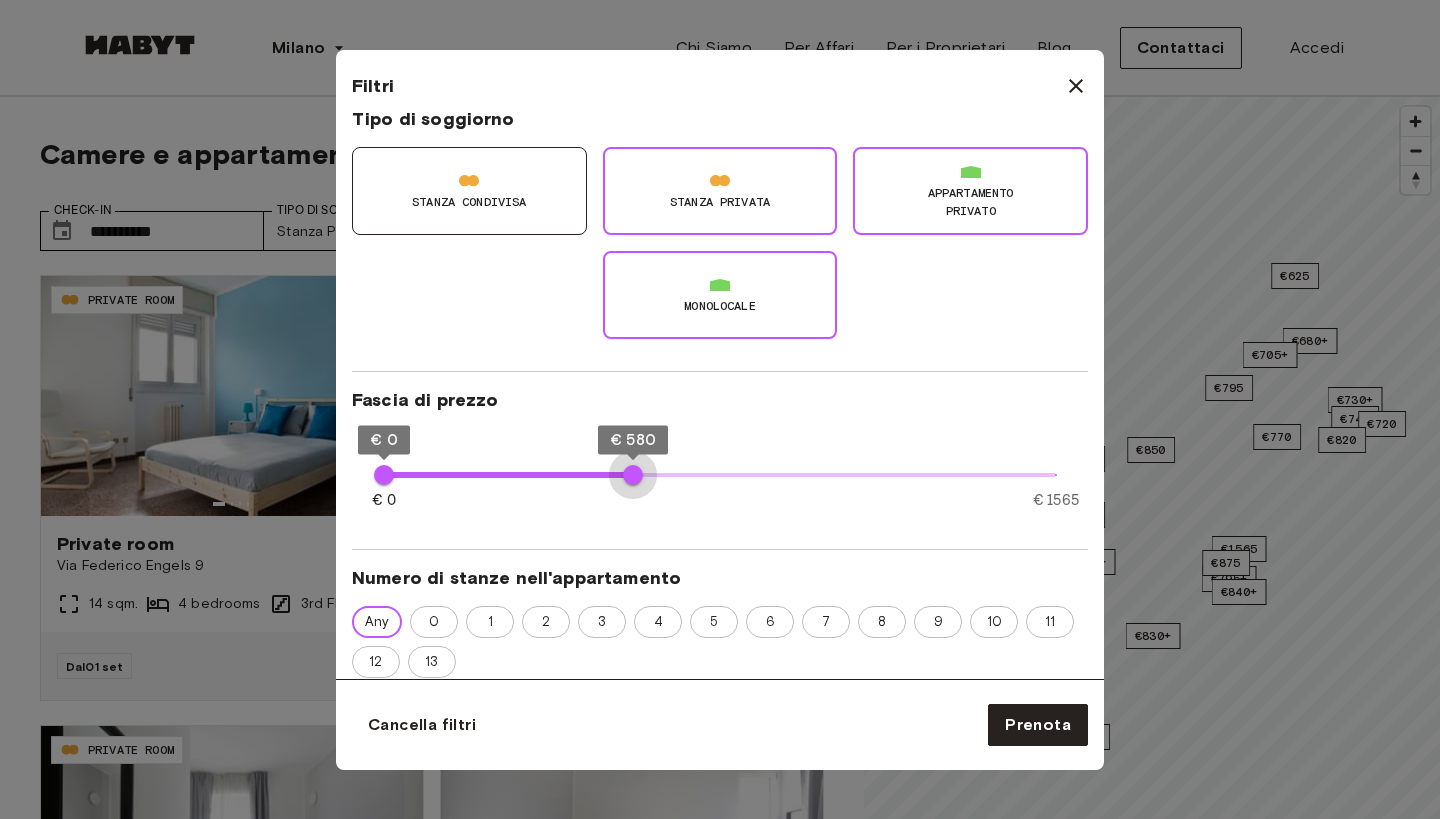 drag, startPoint x: 1055, startPoint y: 473, endPoint x: 633, endPoint y: 468, distance: 422.02963 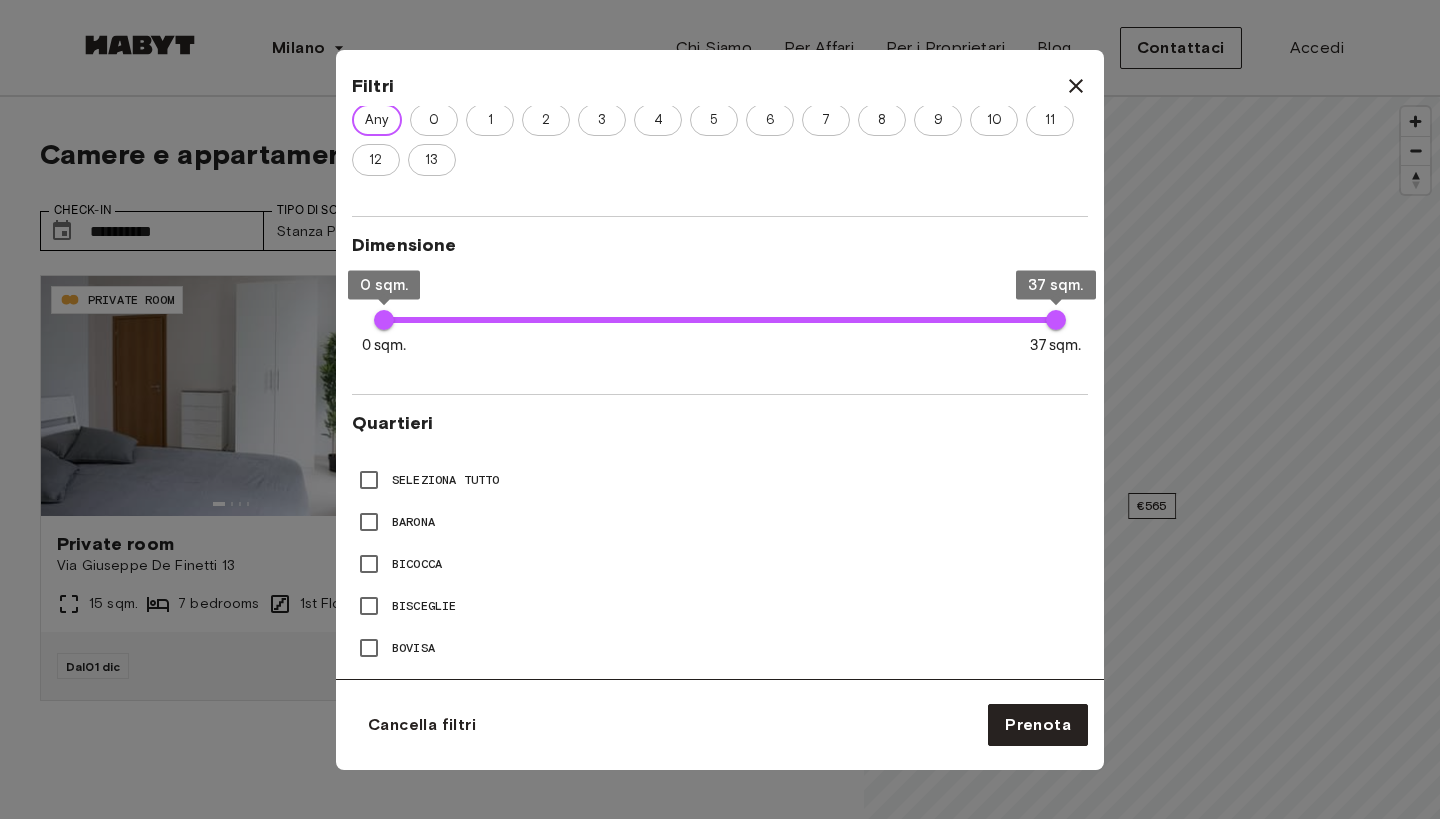 scroll, scrollTop: 654, scrollLeft: 0, axis: vertical 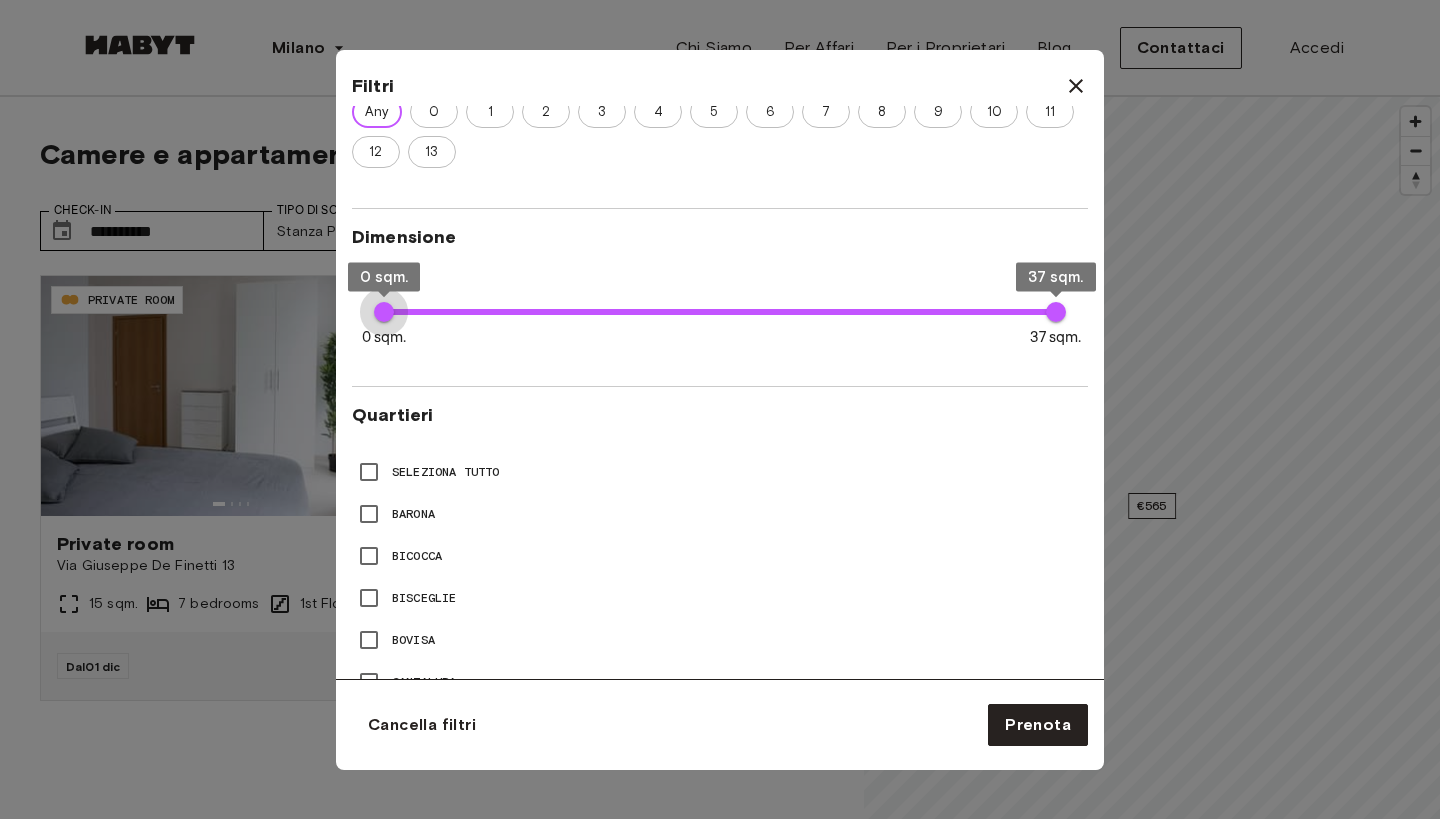 click on "0 sqm." at bounding box center (384, 312) 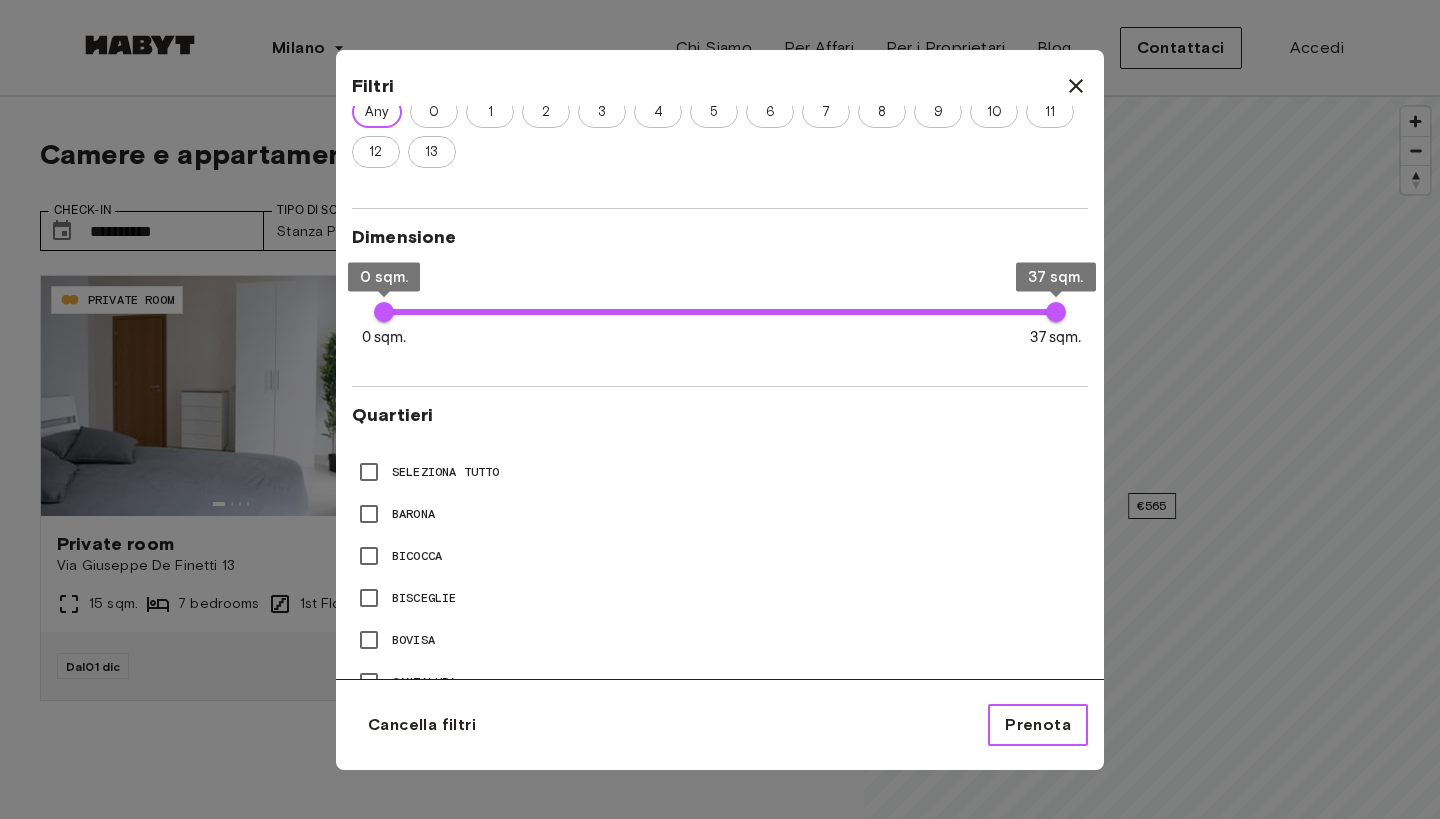 click on "Prenota" at bounding box center [1038, 725] 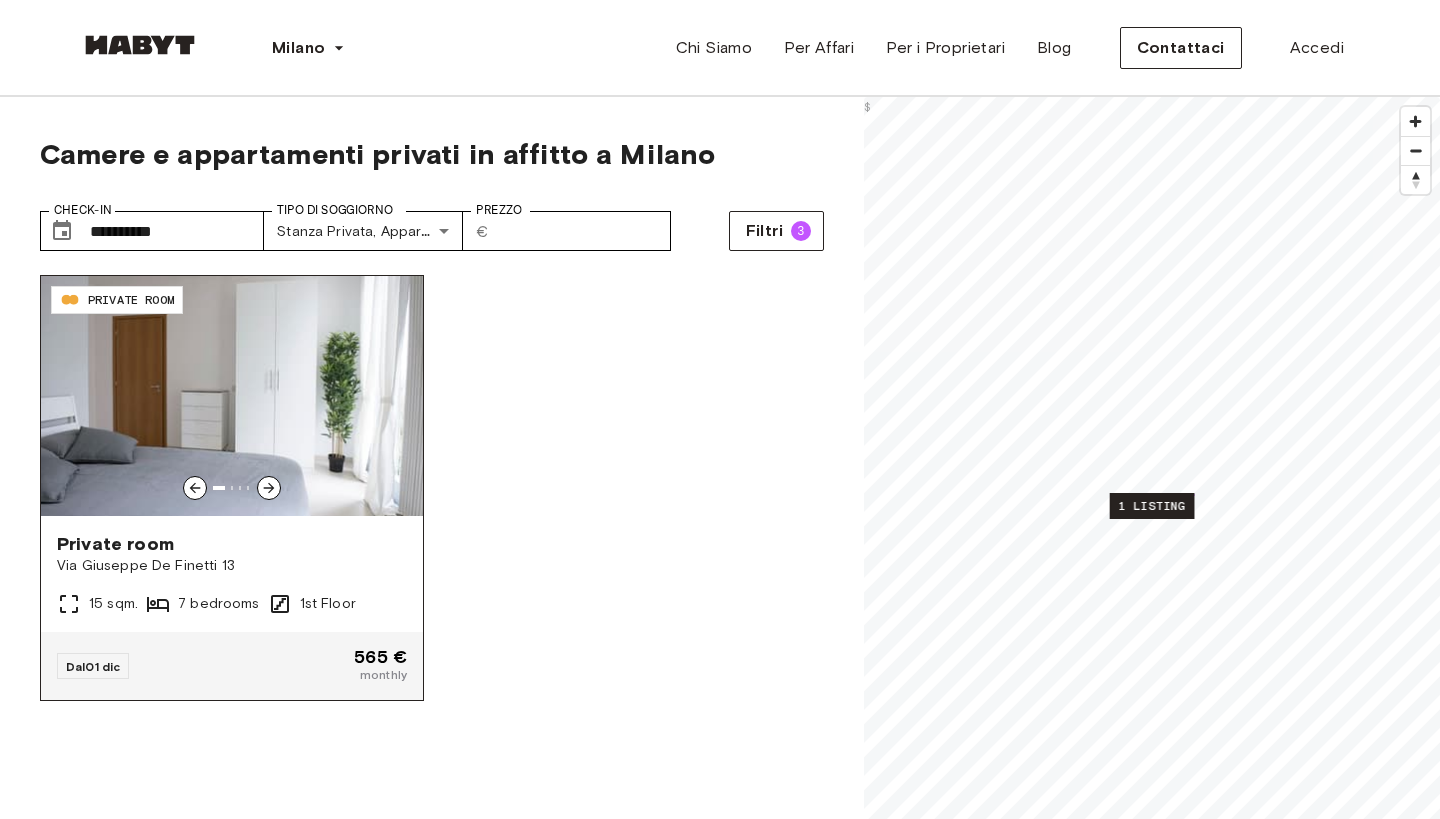 click 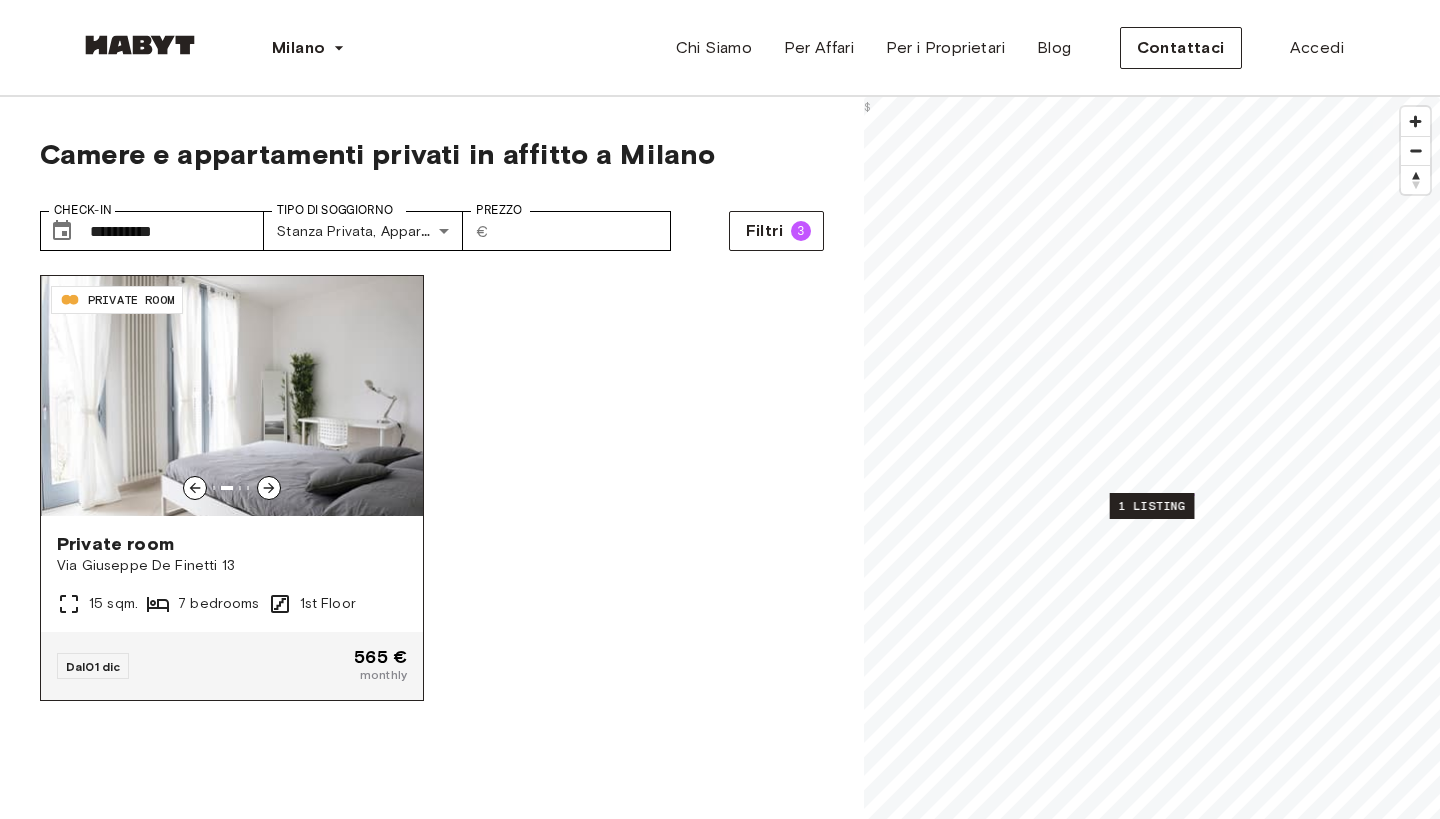 click 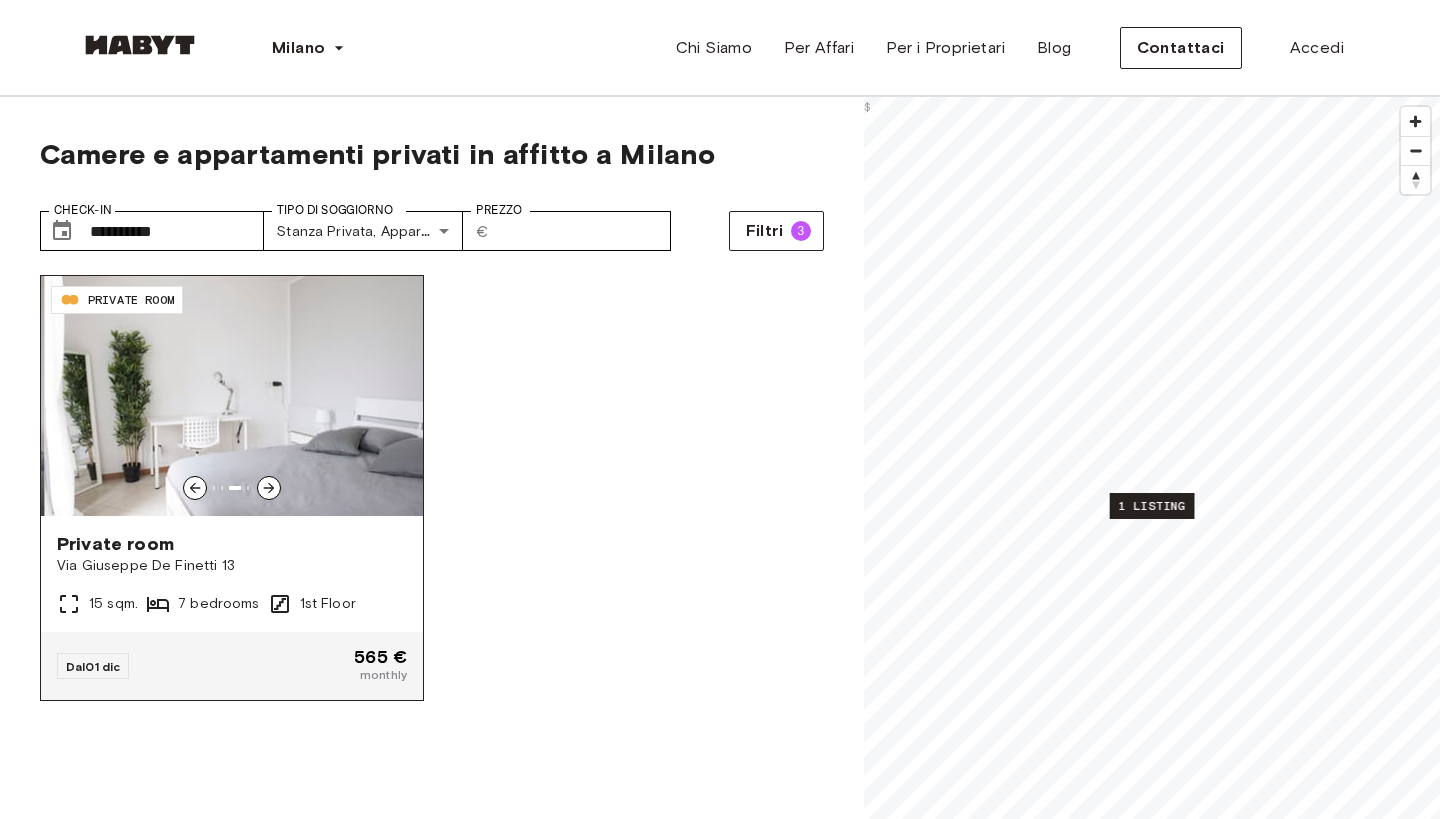 click 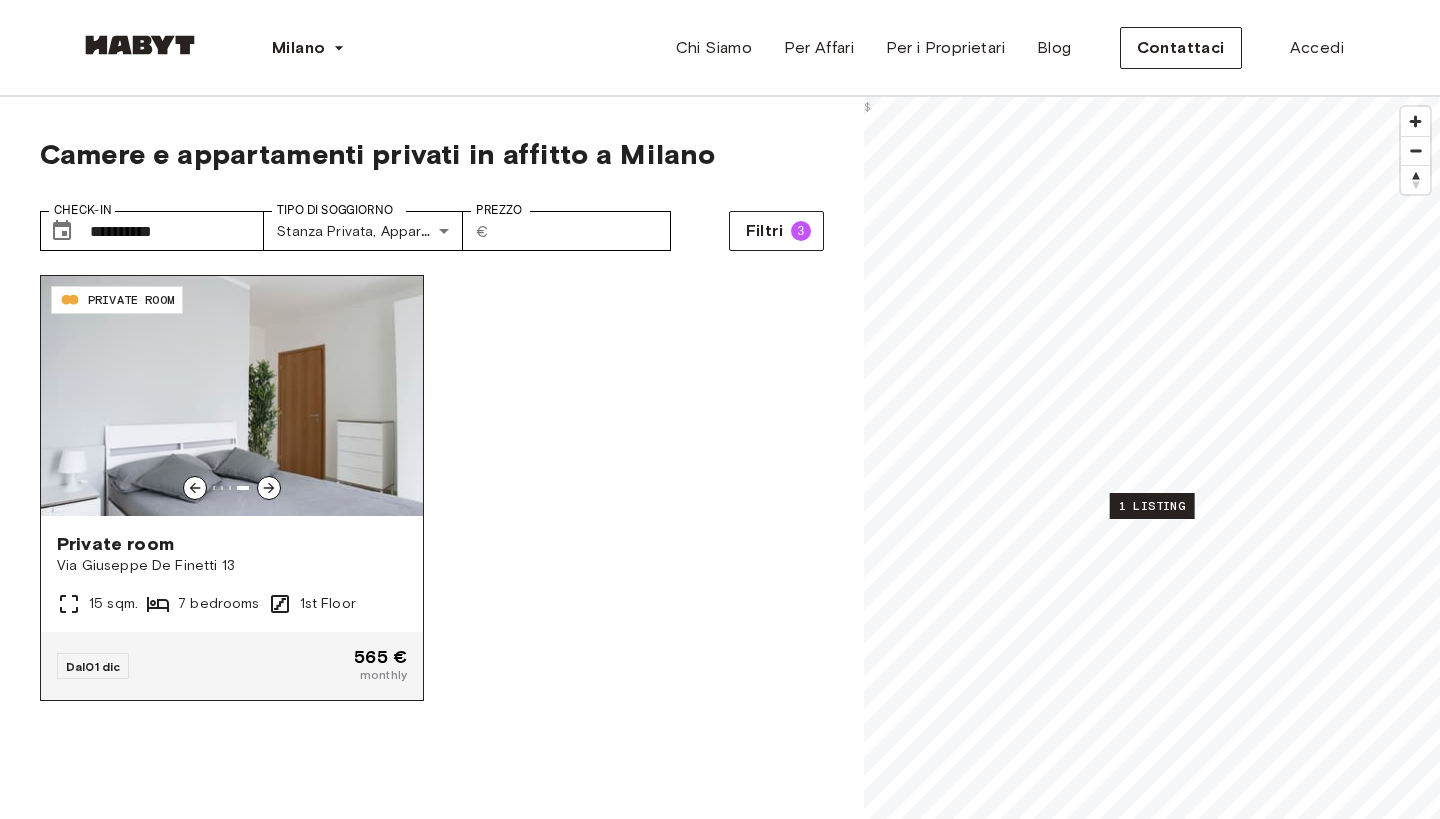 click 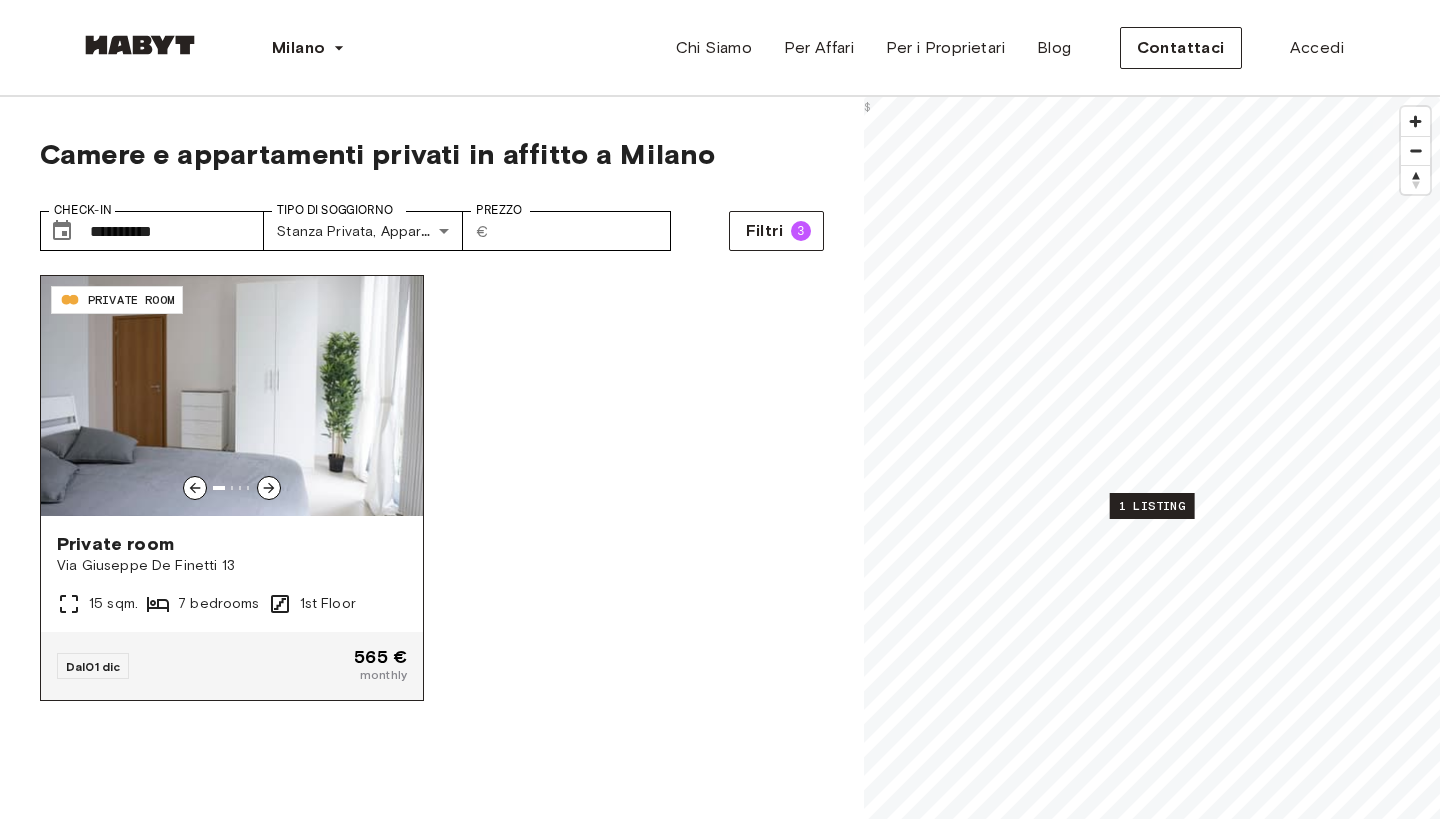 click on "Private room" at bounding box center [232, 544] 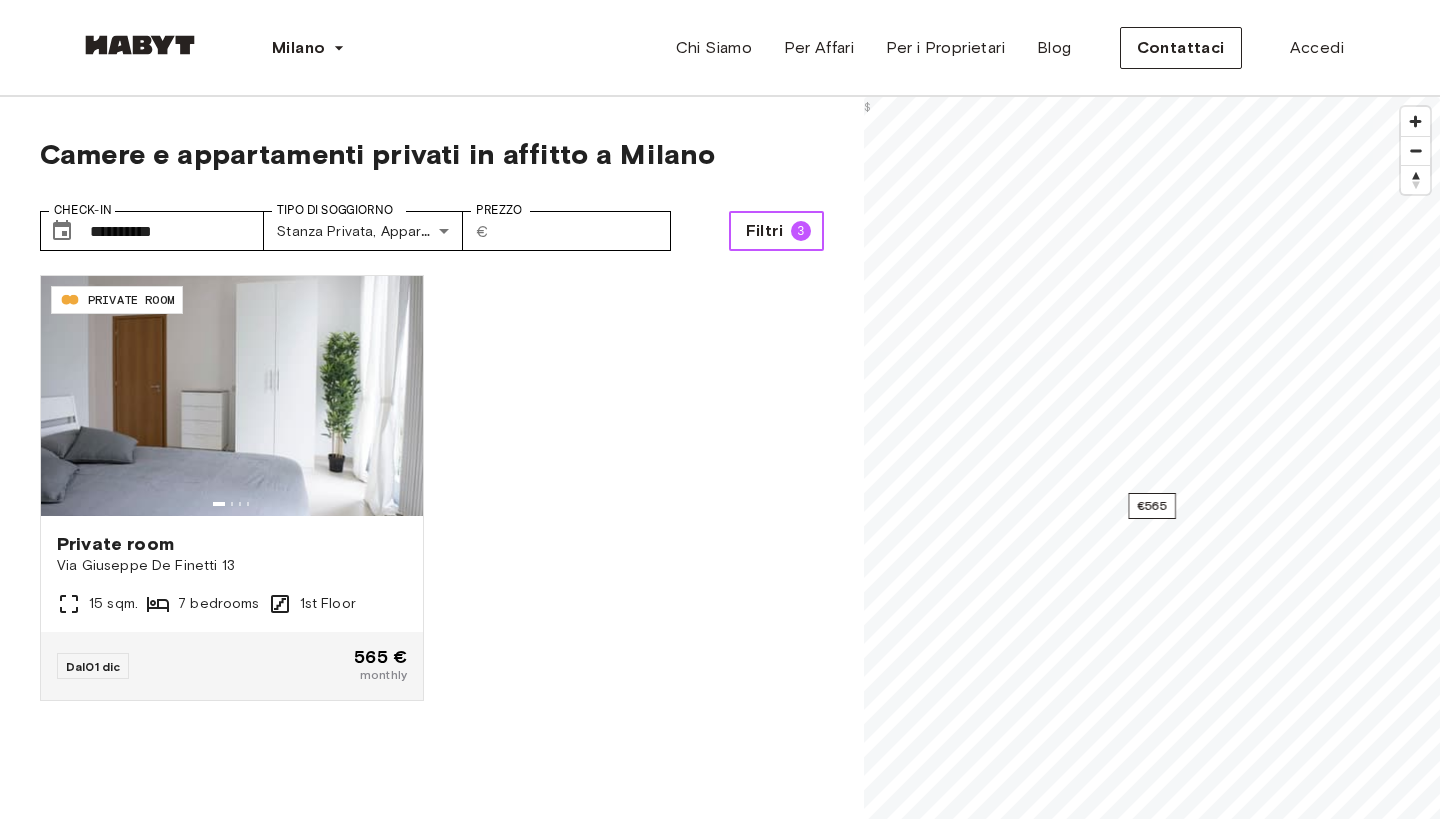 click on "Filtri" at bounding box center [764, 231] 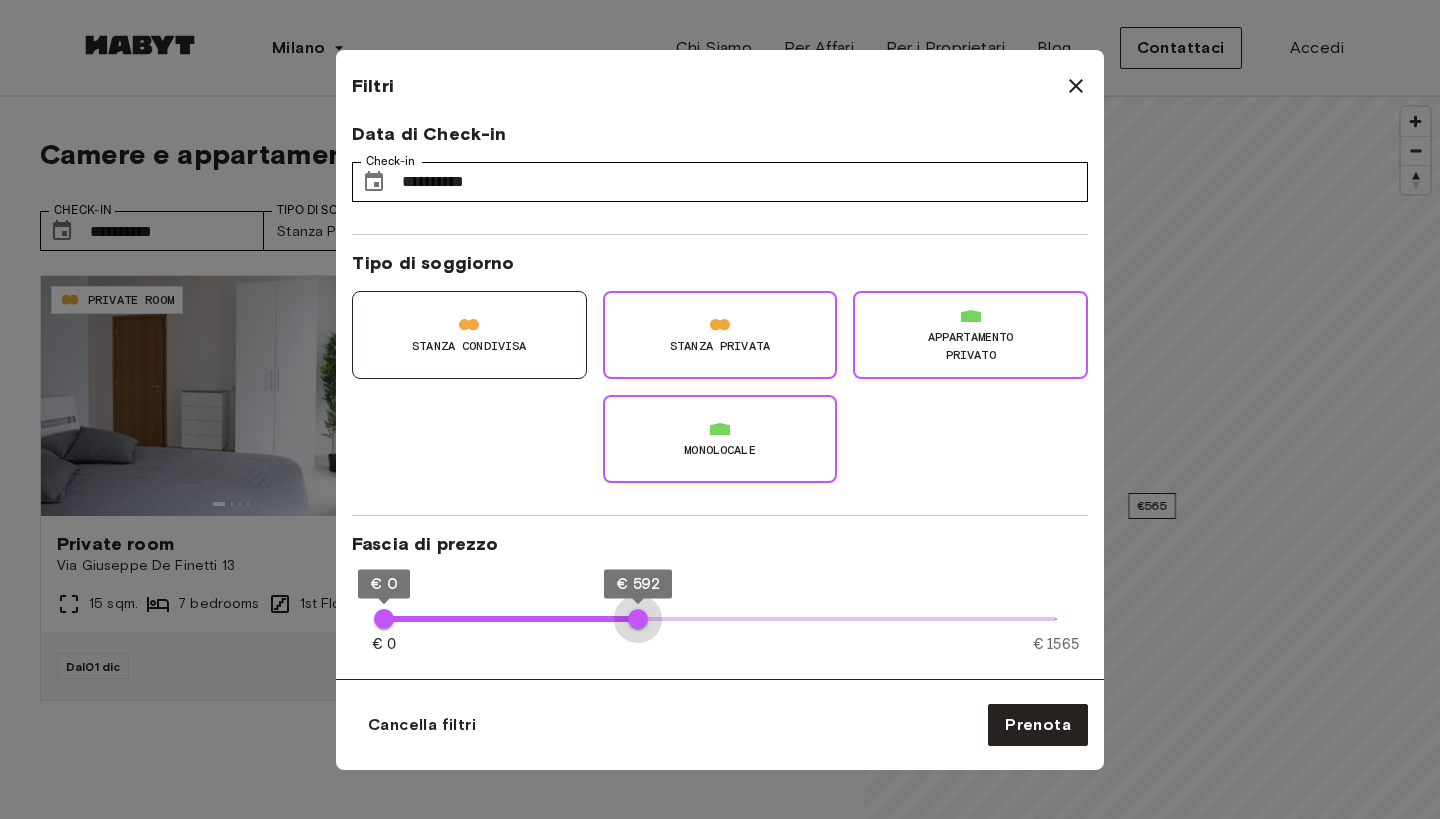 type on "***" 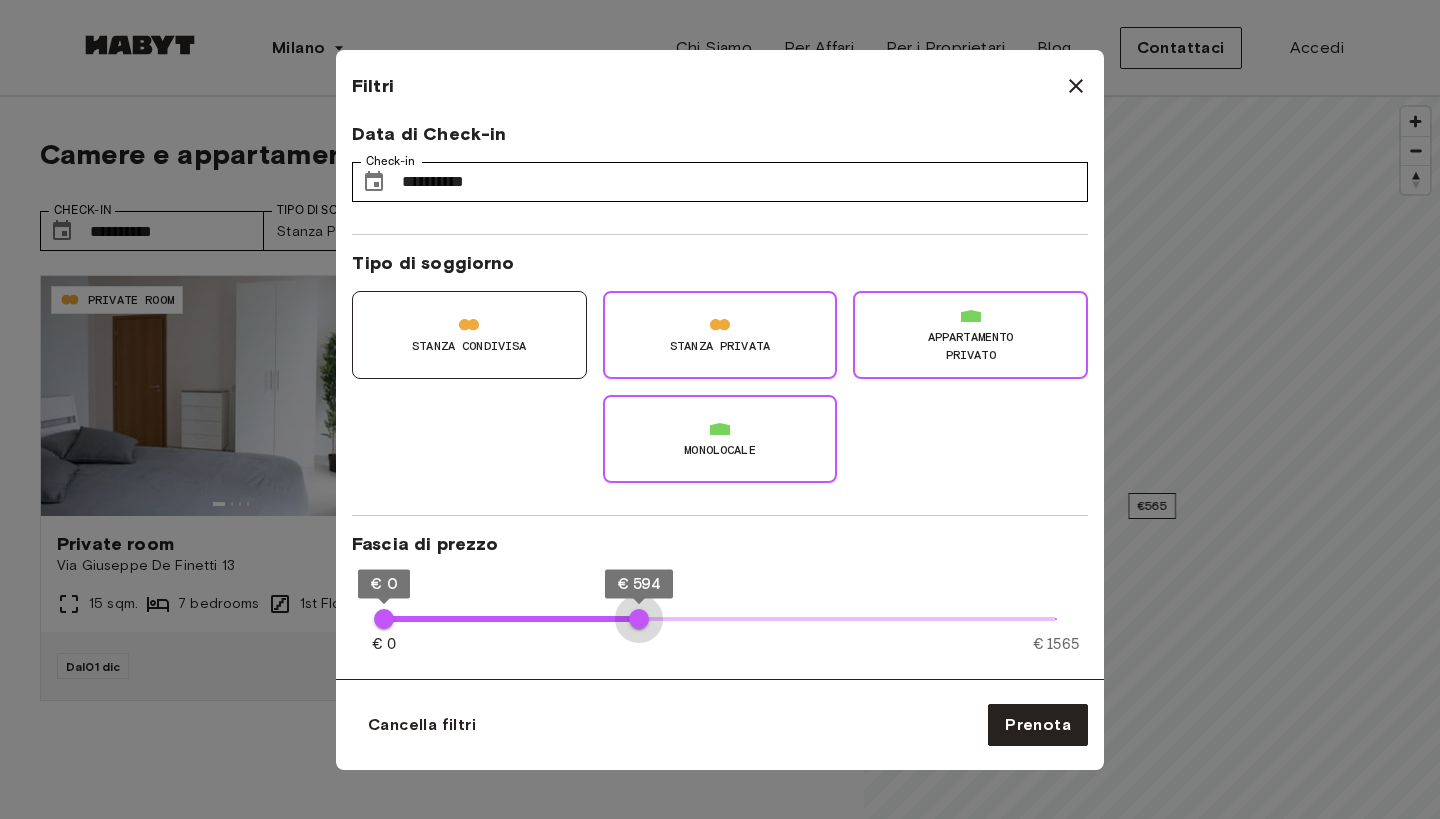 click on "€ 594" at bounding box center [639, 619] 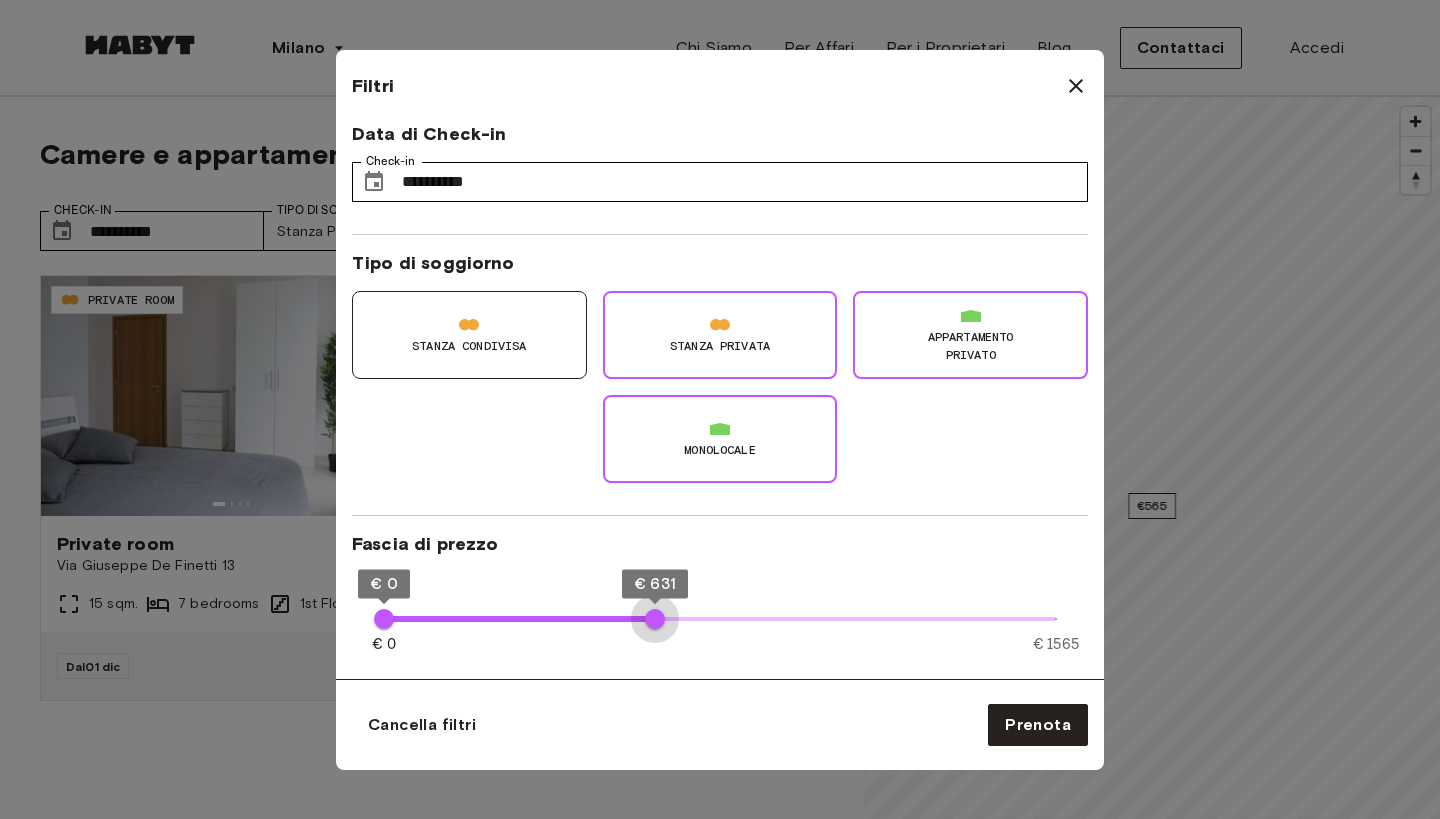 type on "***" 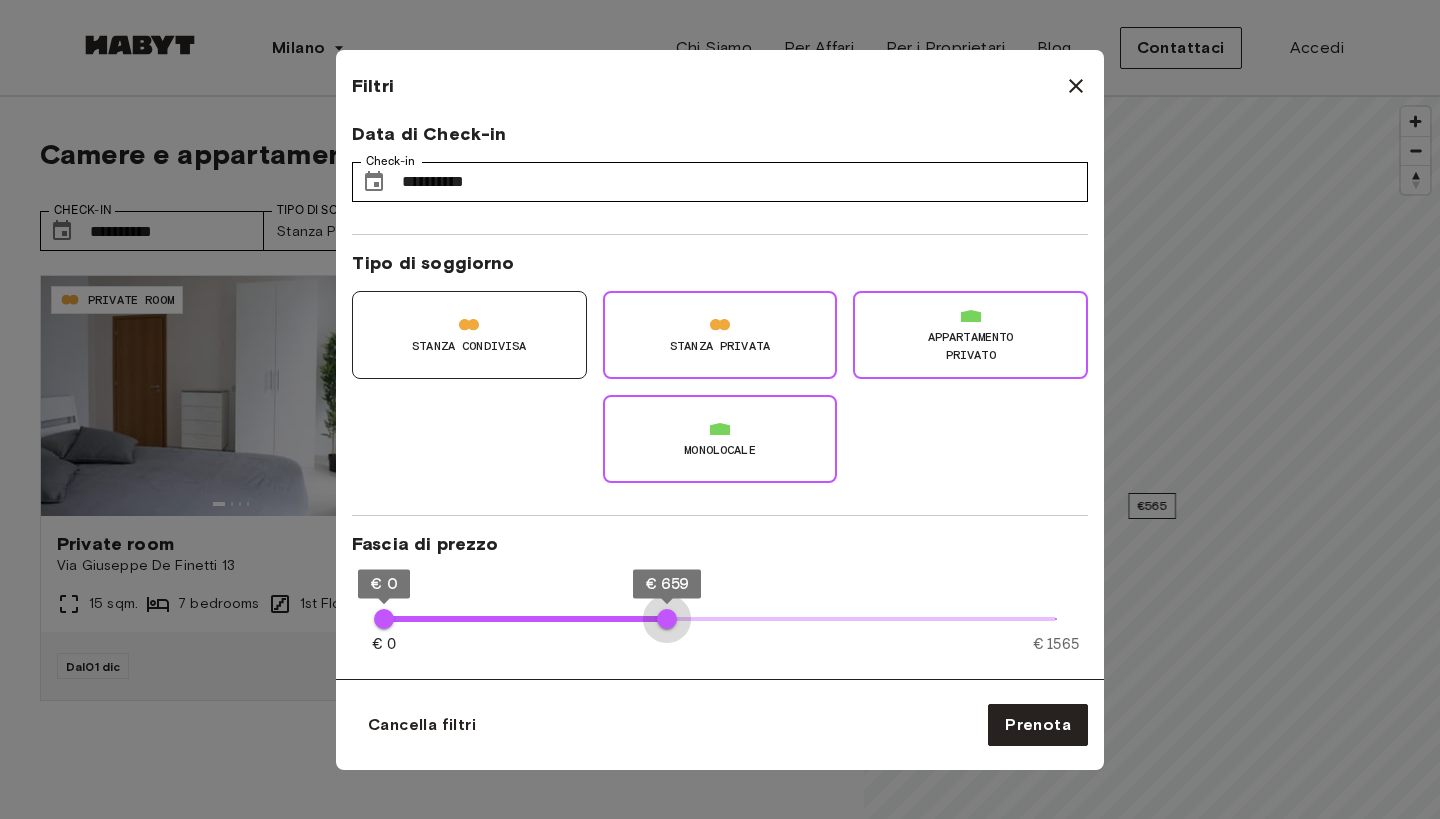 drag, startPoint x: 639, startPoint y: 614, endPoint x: 667, endPoint y: 614, distance: 28 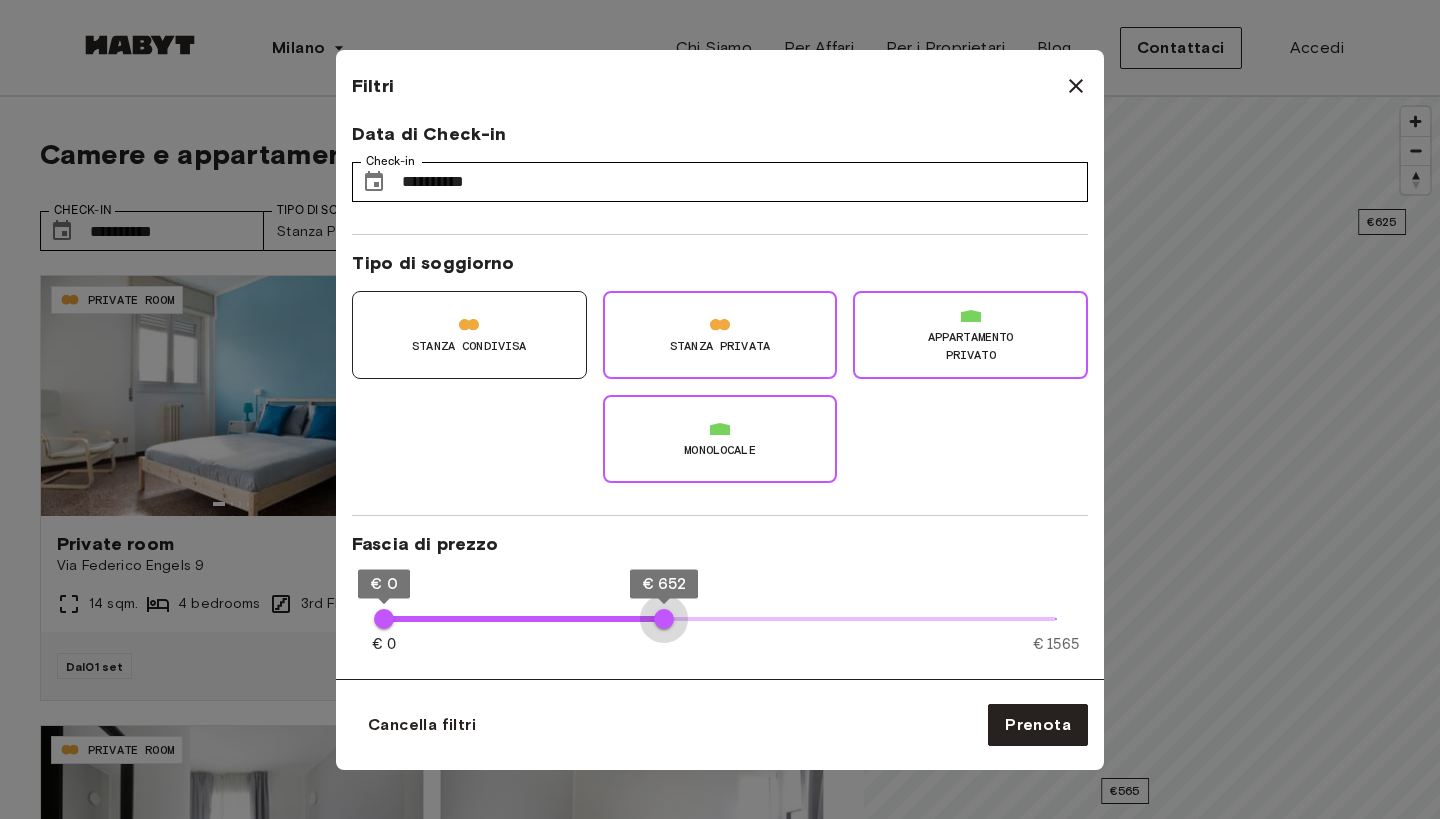 type on "***" 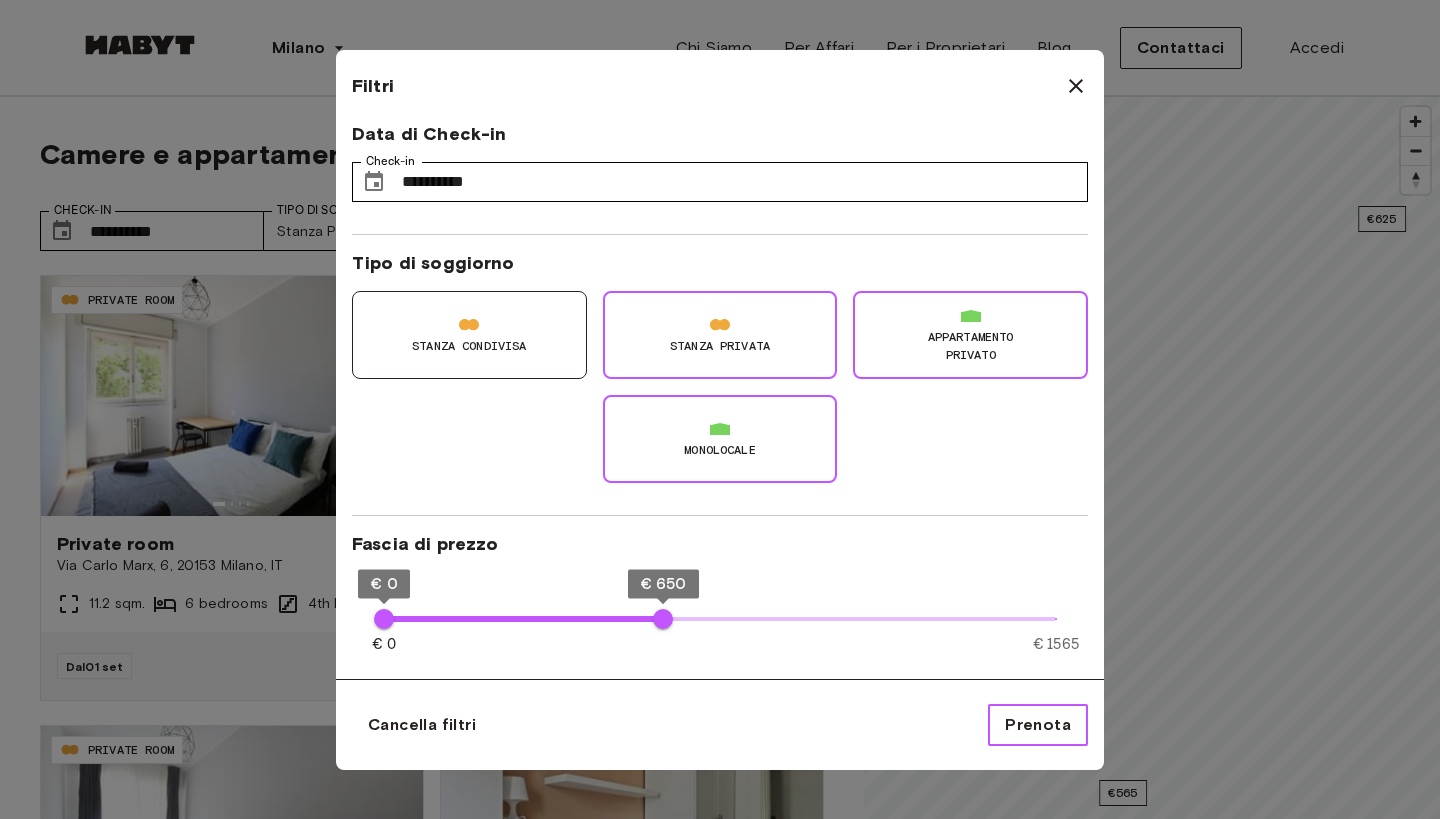 click on "Prenota" at bounding box center (1038, 725) 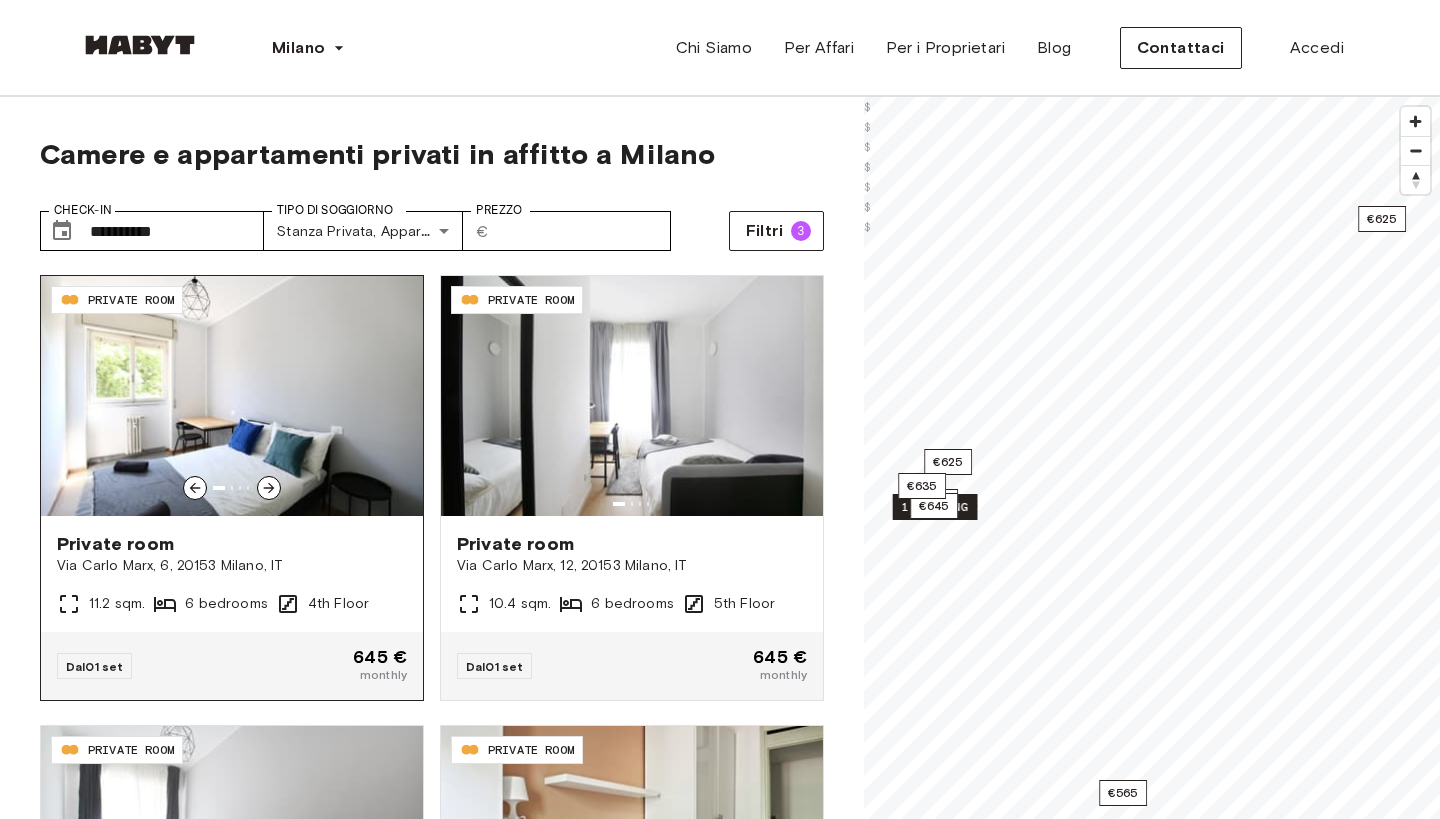 click 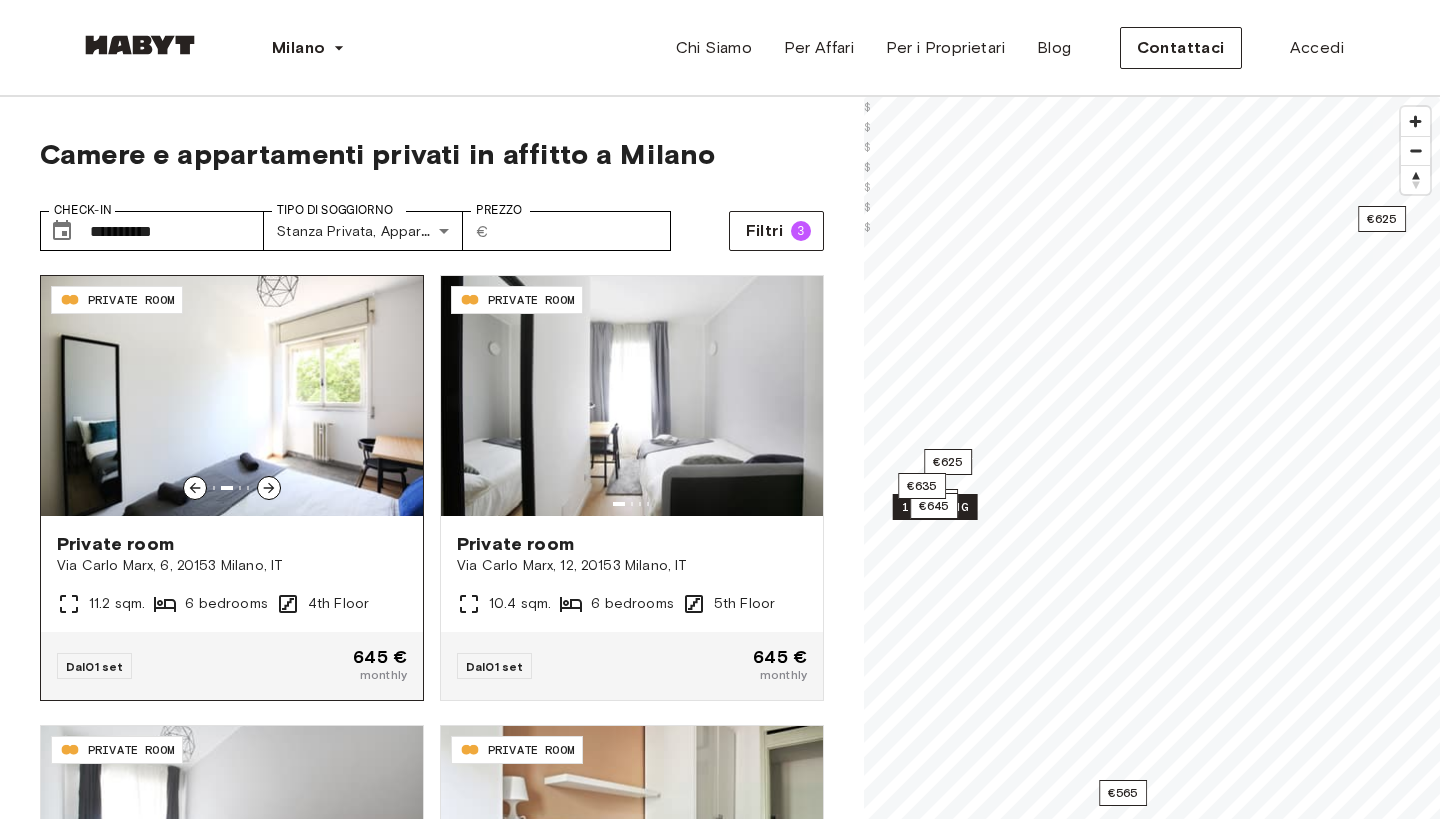 click at bounding box center (269, 488) 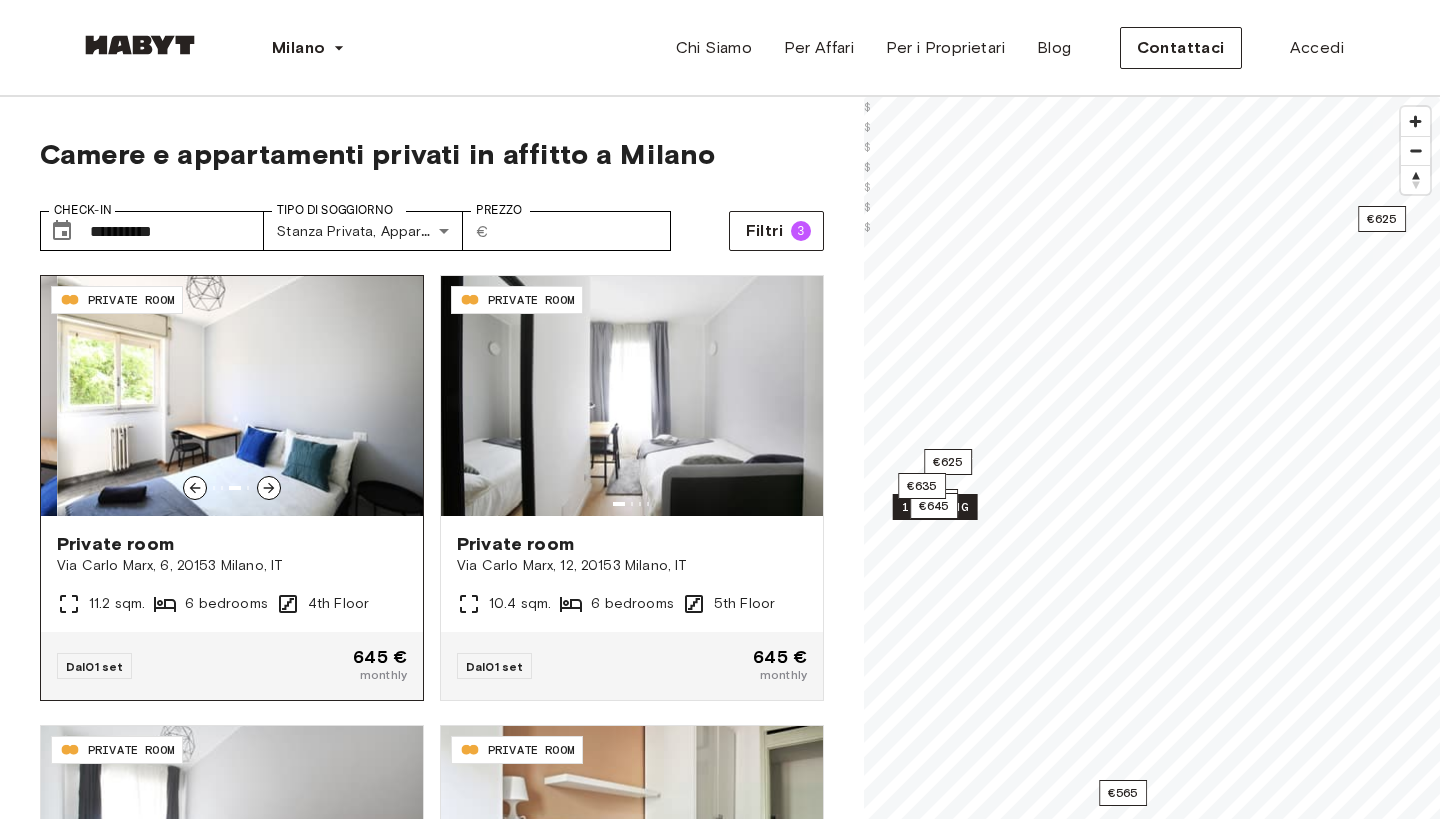 click at bounding box center [269, 488] 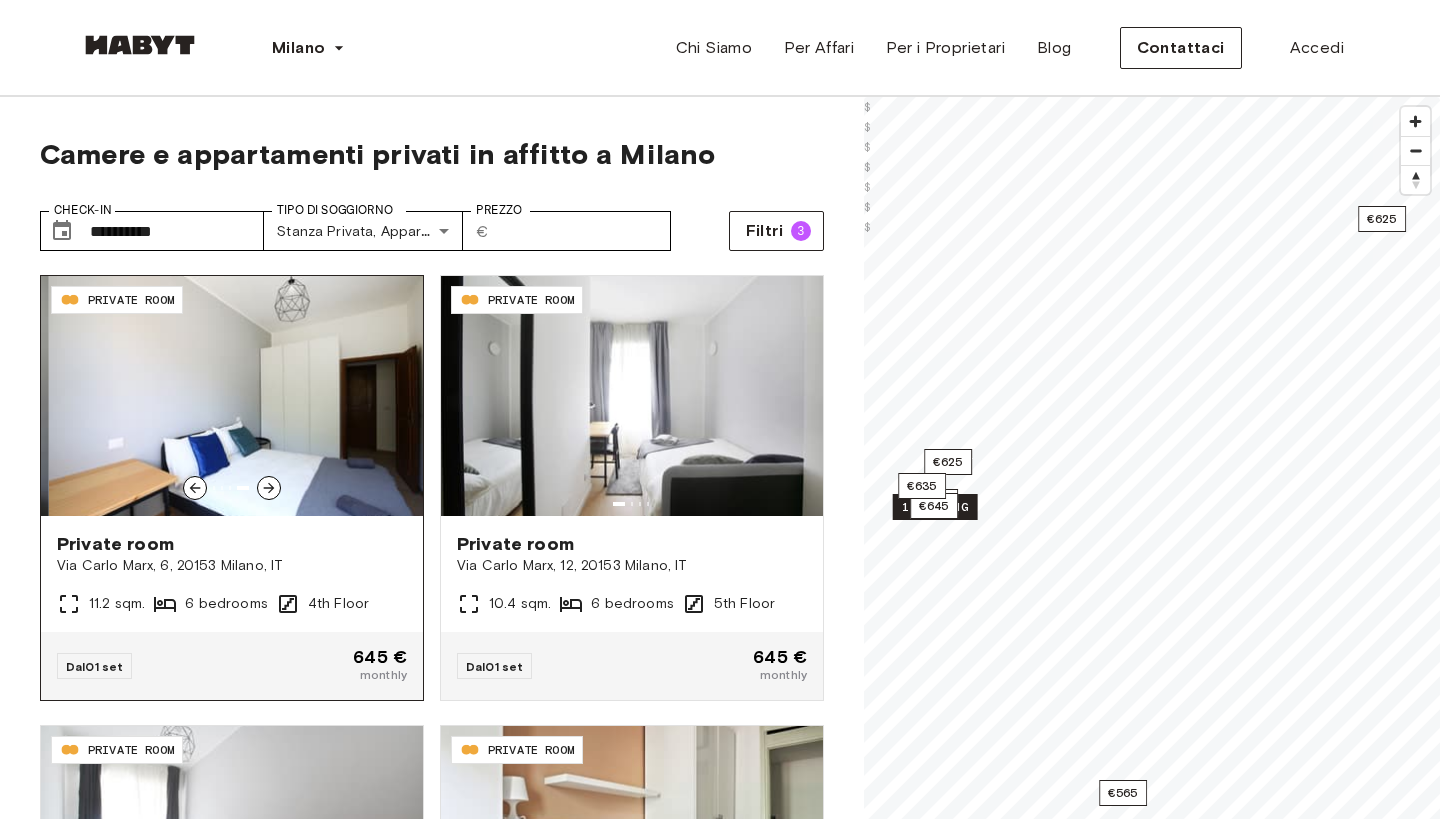 click at bounding box center [269, 488] 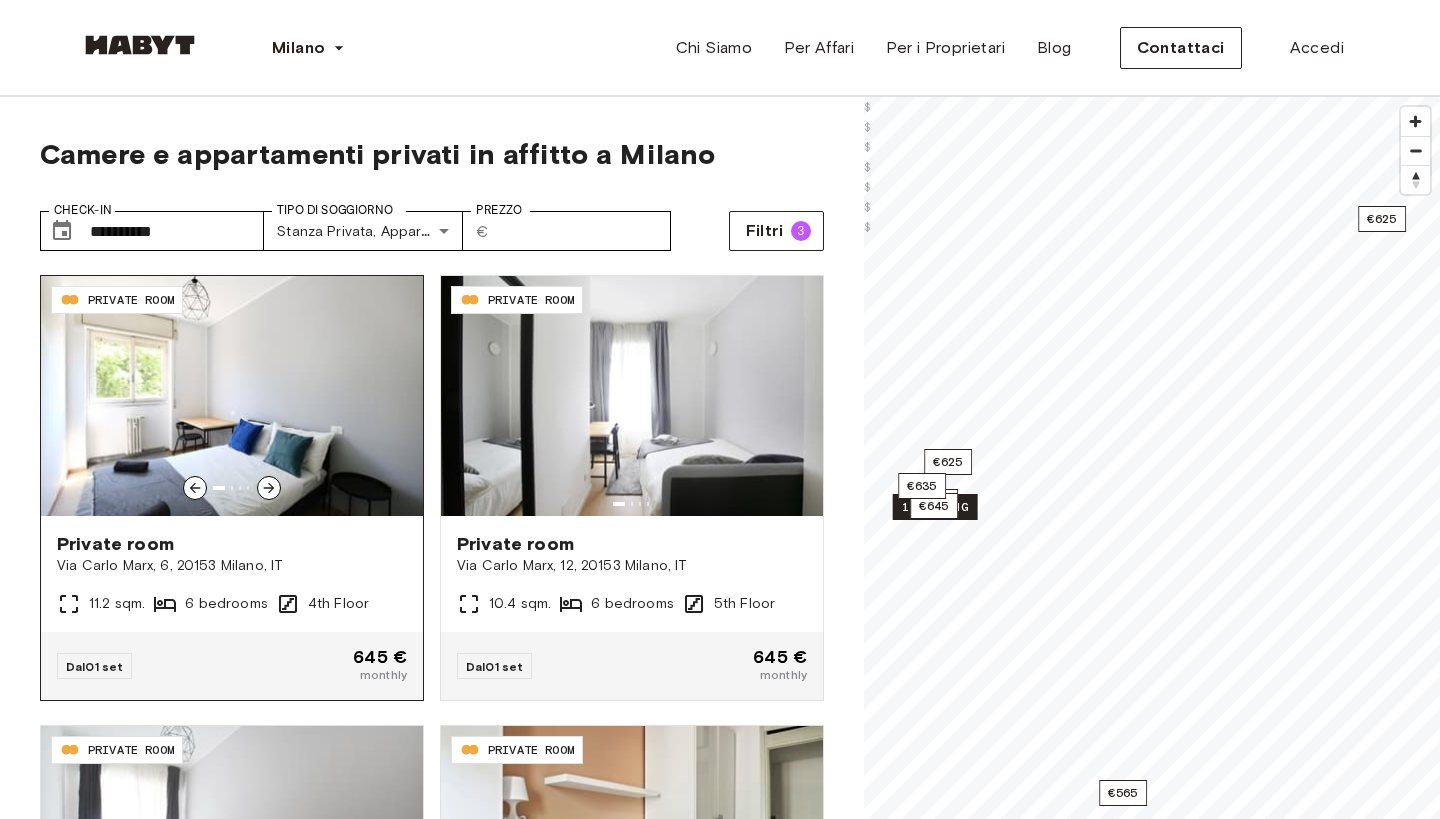 click at bounding box center (269, 488) 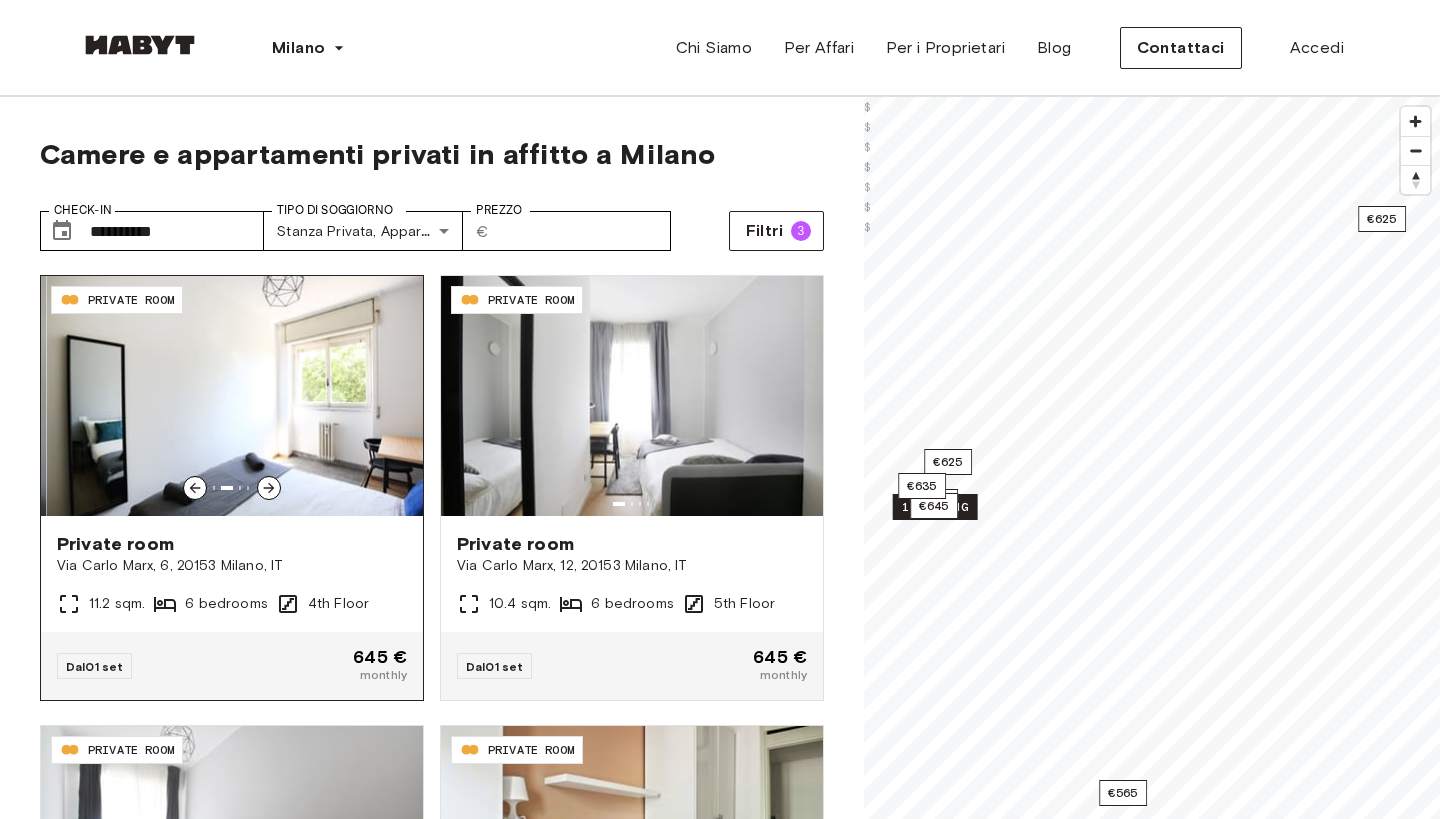 click at bounding box center [269, 488] 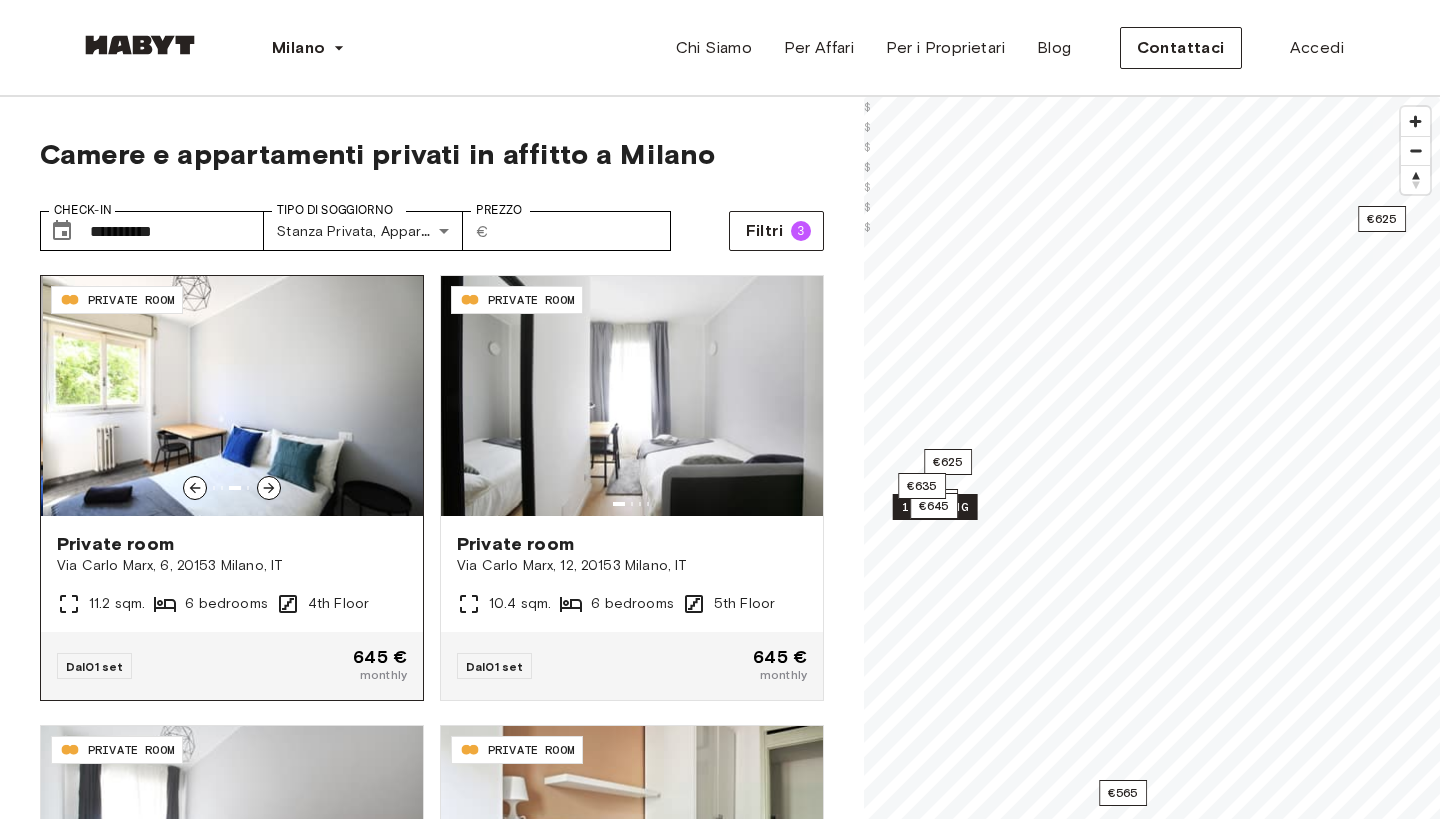 click at bounding box center (269, 488) 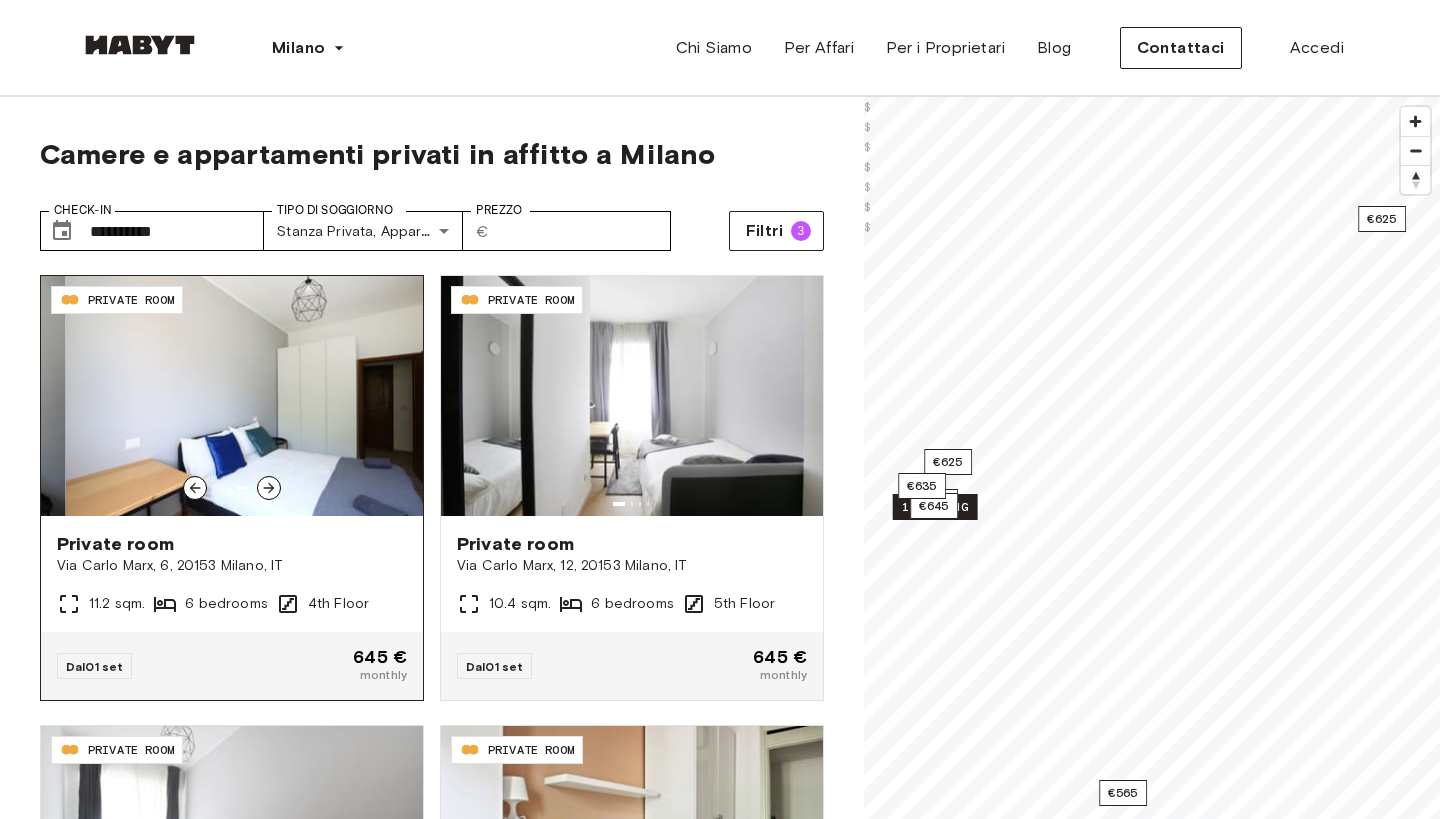 click at bounding box center [269, 488] 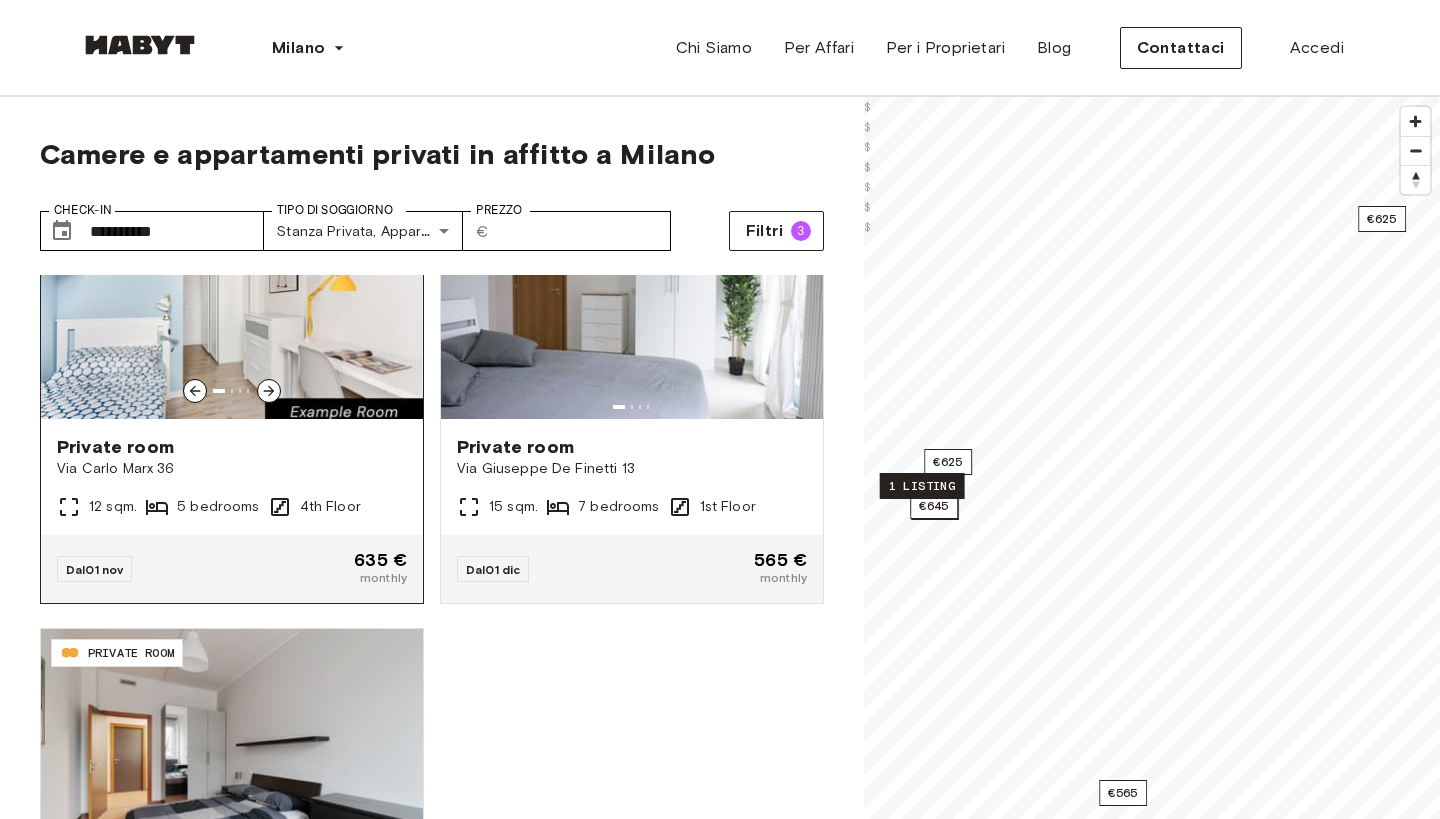 scroll, scrollTop: 997, scrollLeft: 0, axis: vertical 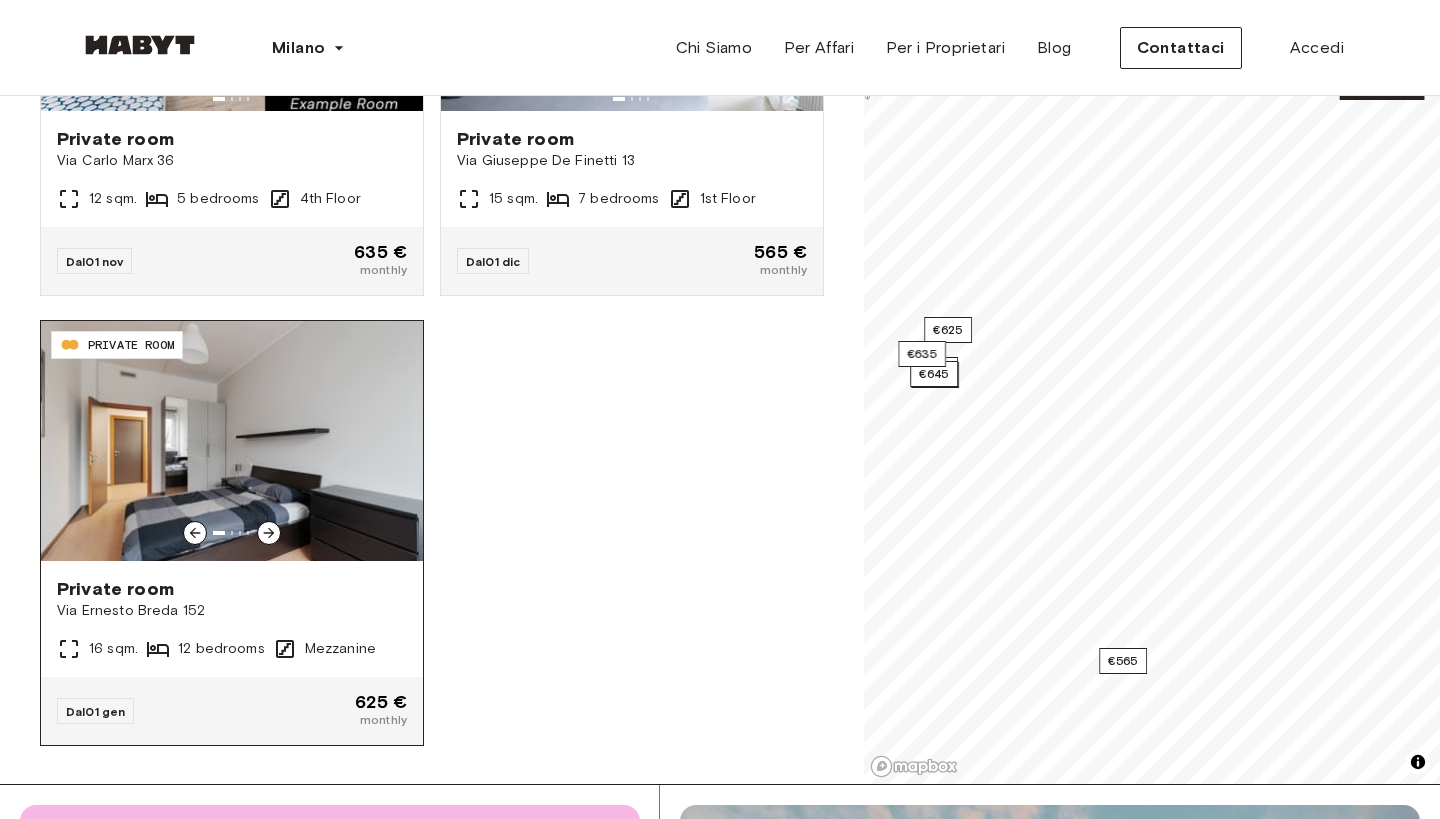 click at bounding box center [269, 533] 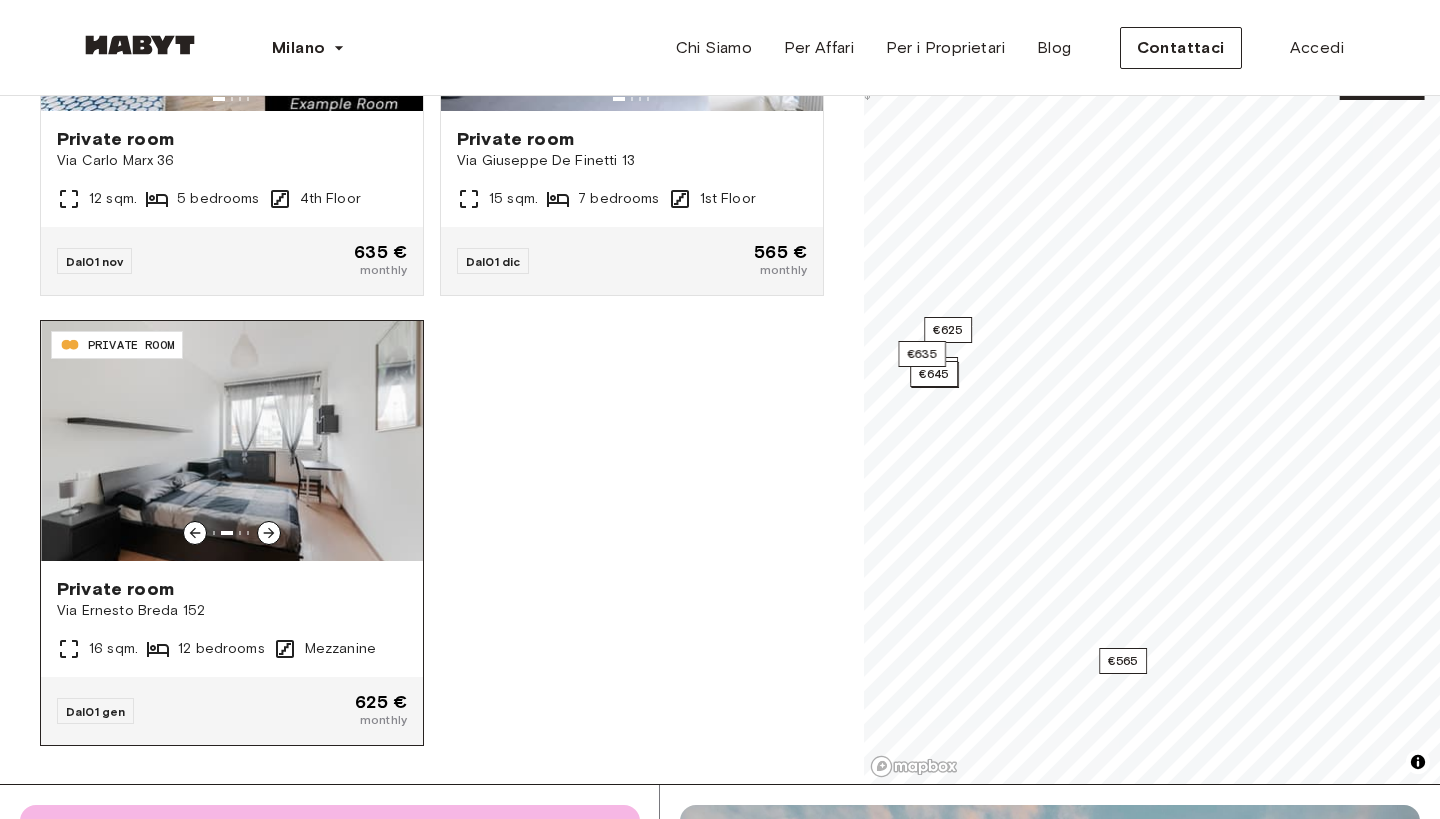 click at bounding box center (269, 533) 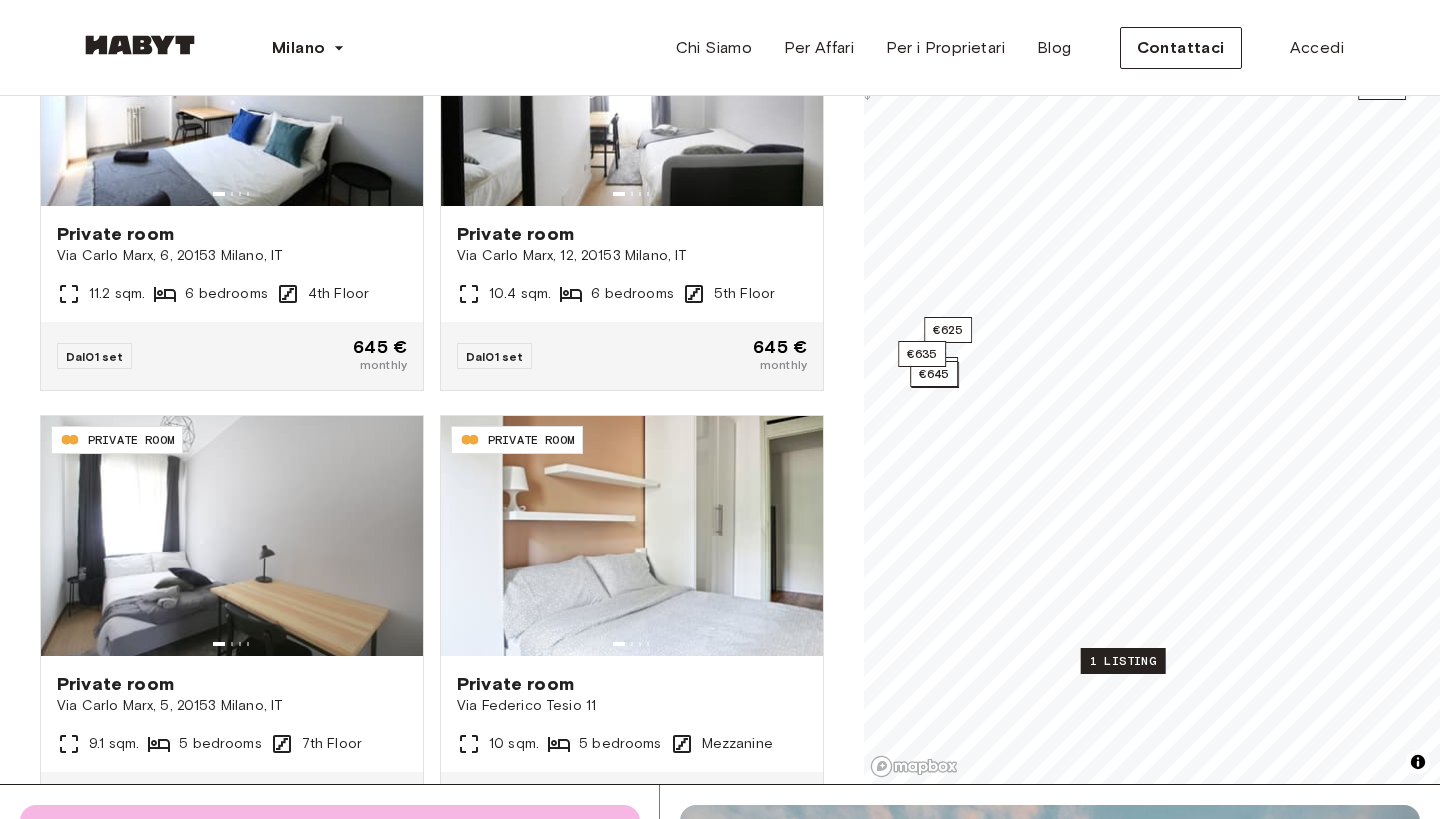 scroll, scrollTop: 0, scrollLeft: 0, axis: both 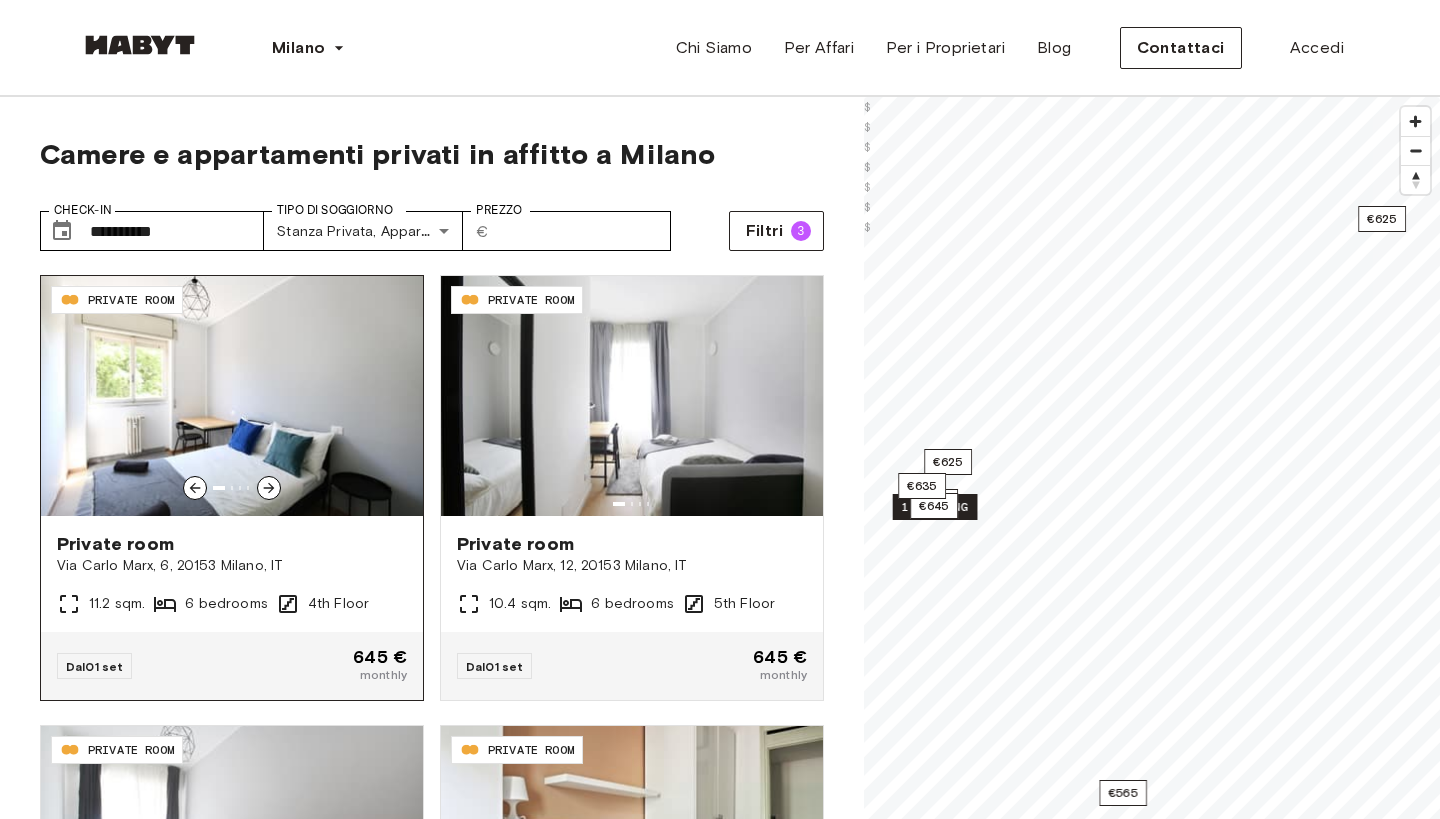 click at bounding box center (232, 396) 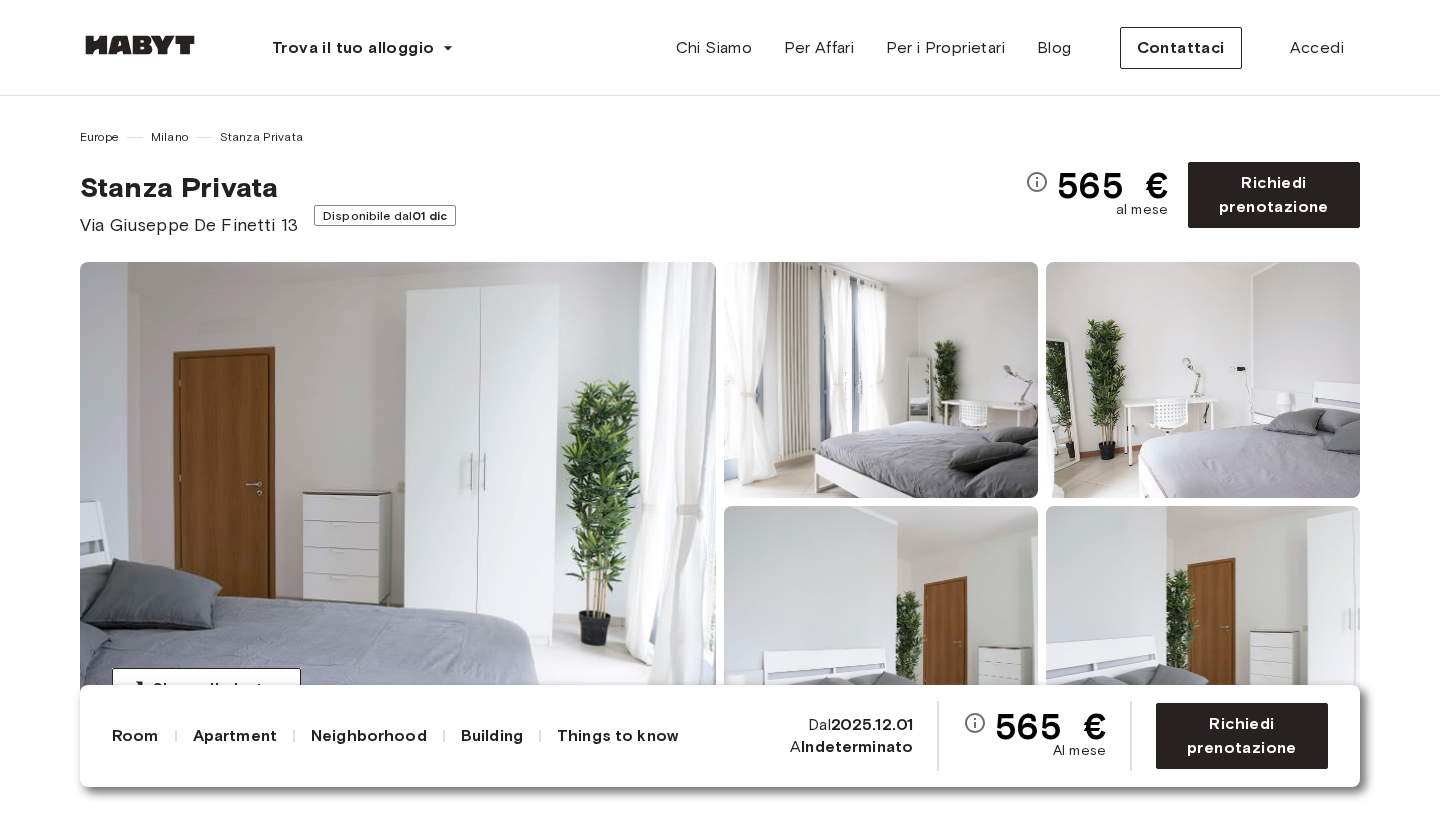 scroll, scrollTop: 0, scrollLeft: 0, axis: both 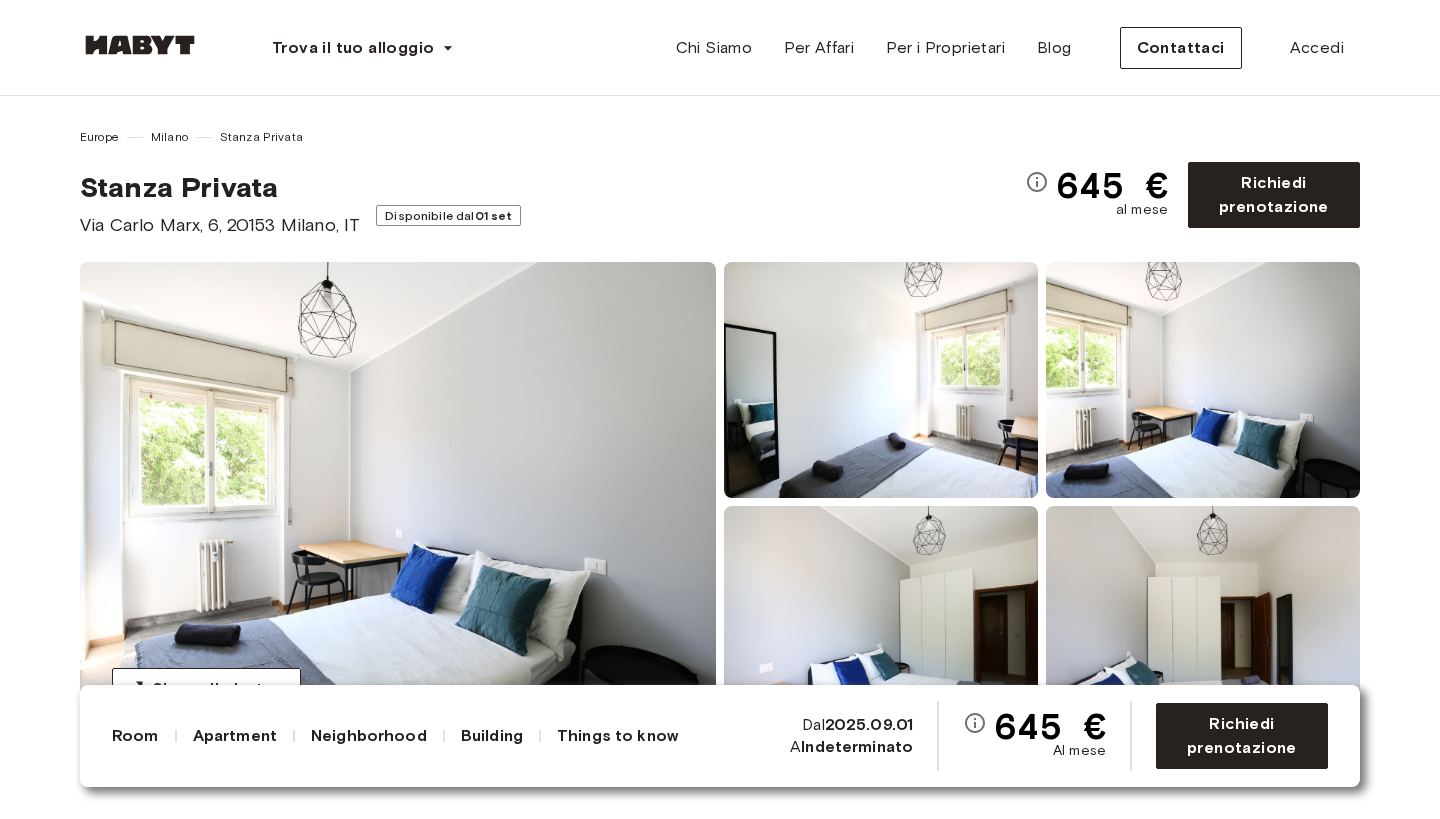 click at bounding box center [398, 502] 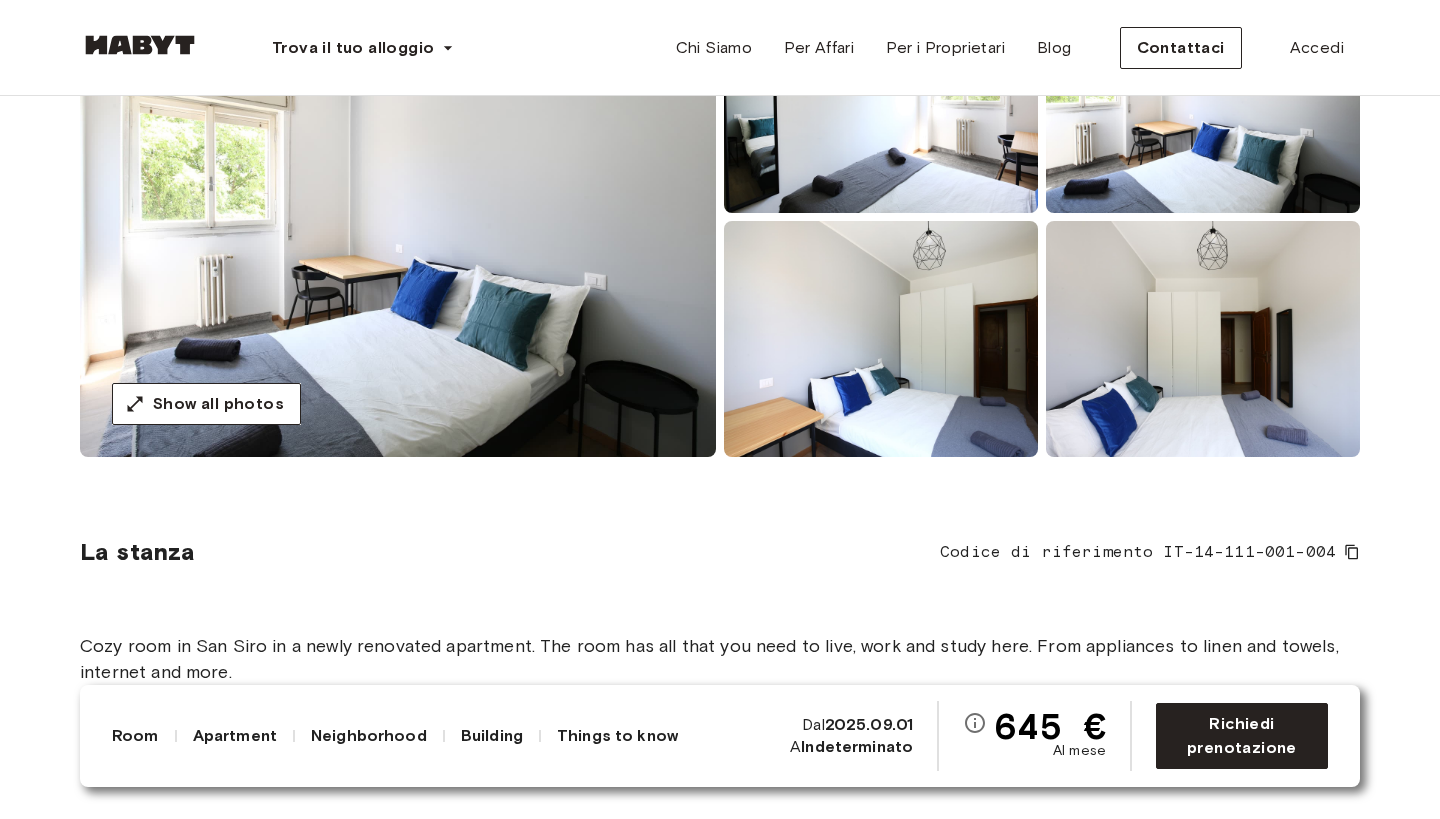 scroll, scrollTop: 283, scrollLeft: 0, axis: vertical 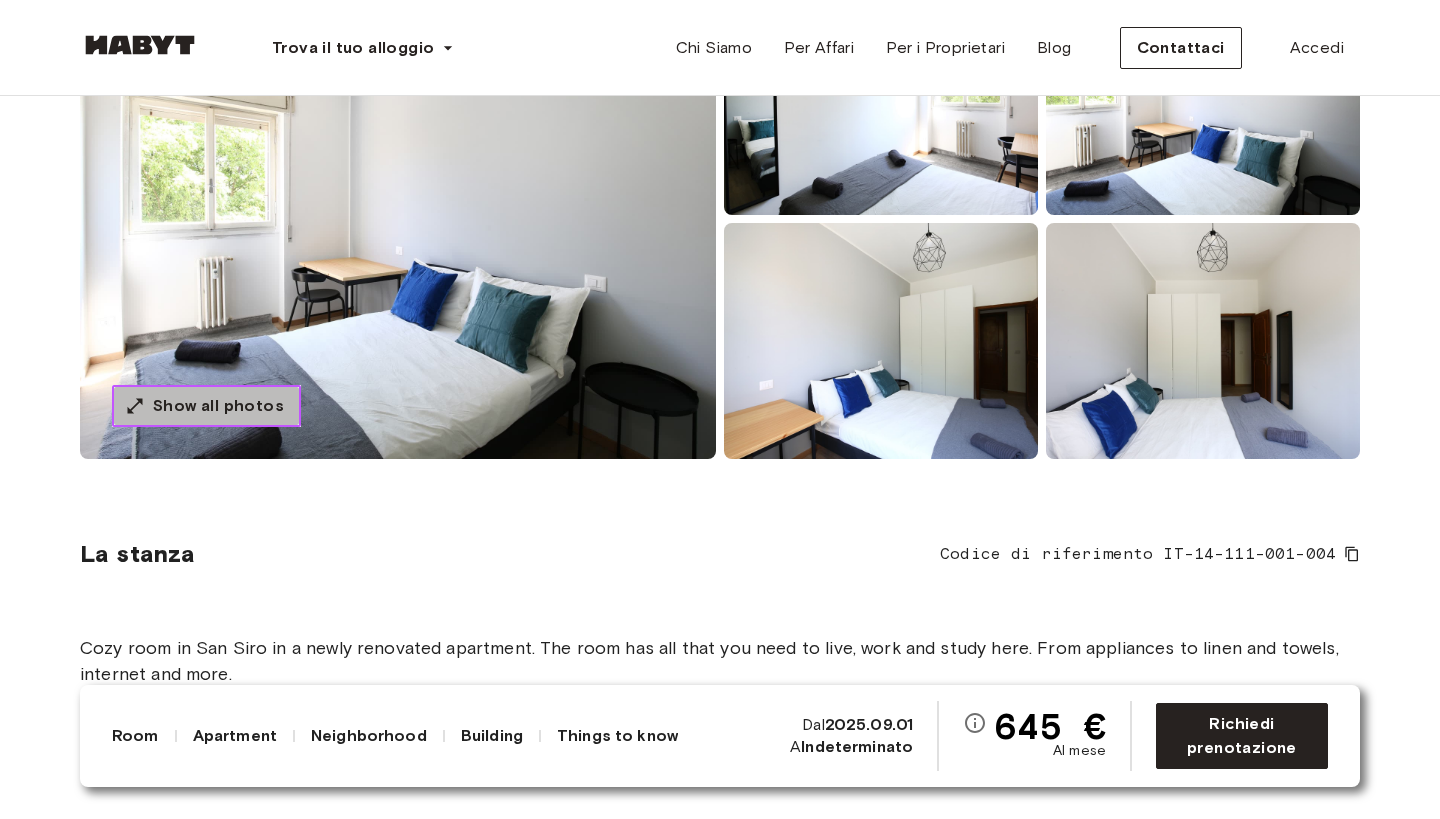 click on "Show all photos" at bounding box center (218, 406) 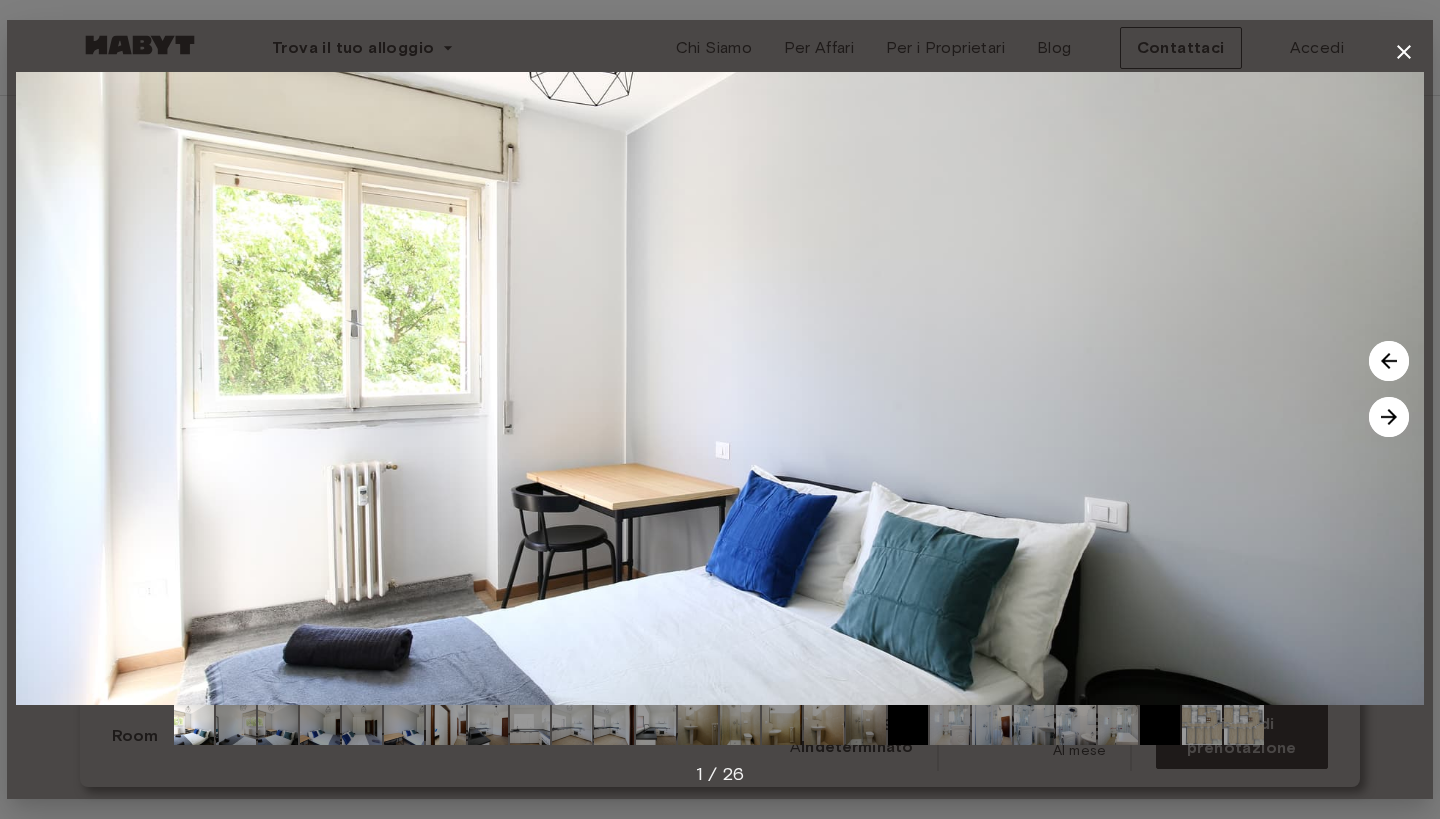 click at bounding box center (1389, 417) 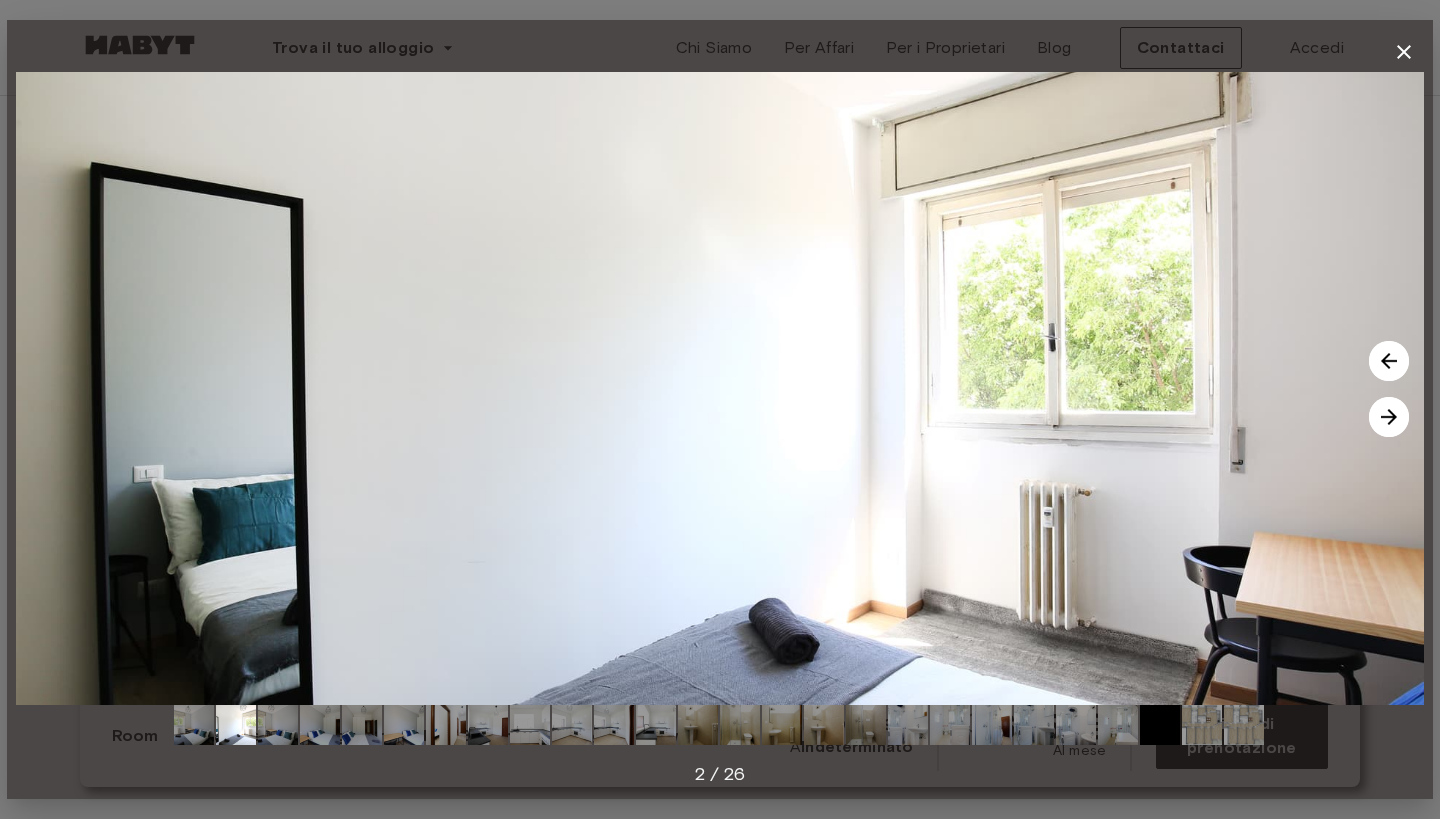 click at bounding box center (1389, 417) 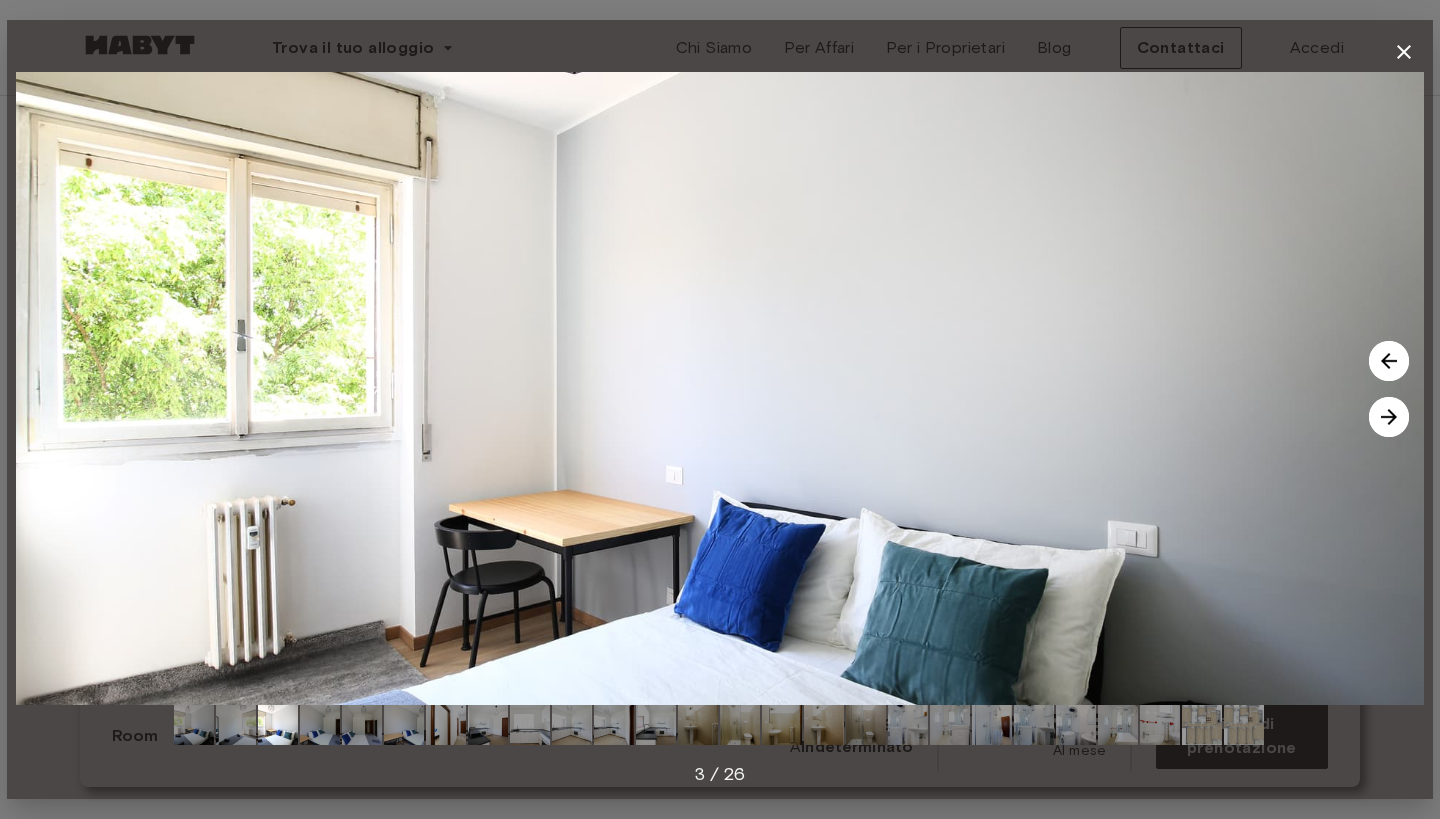 click at bounding box center (1389, 417) 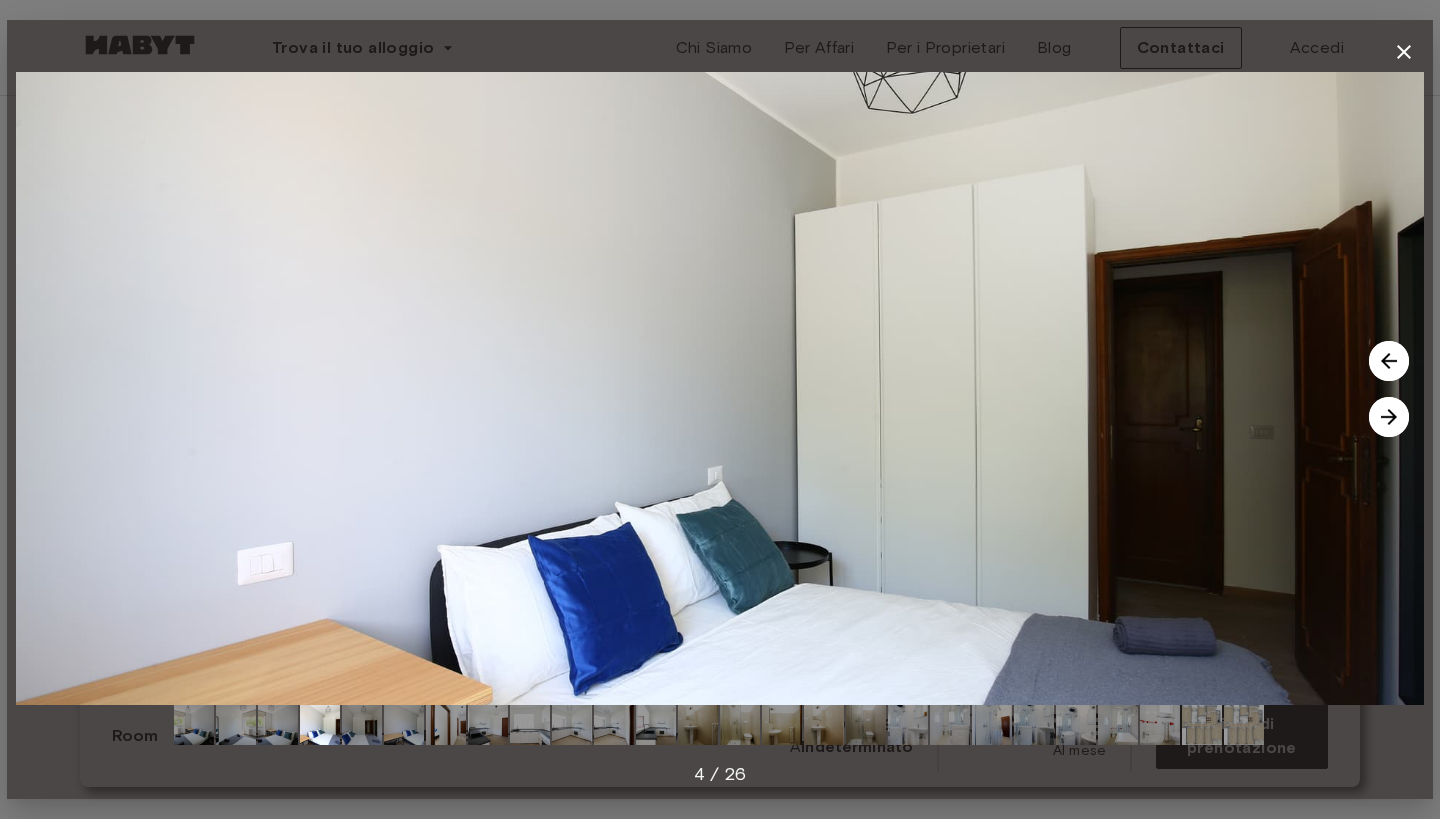 click at bounding box center (1389, 417) 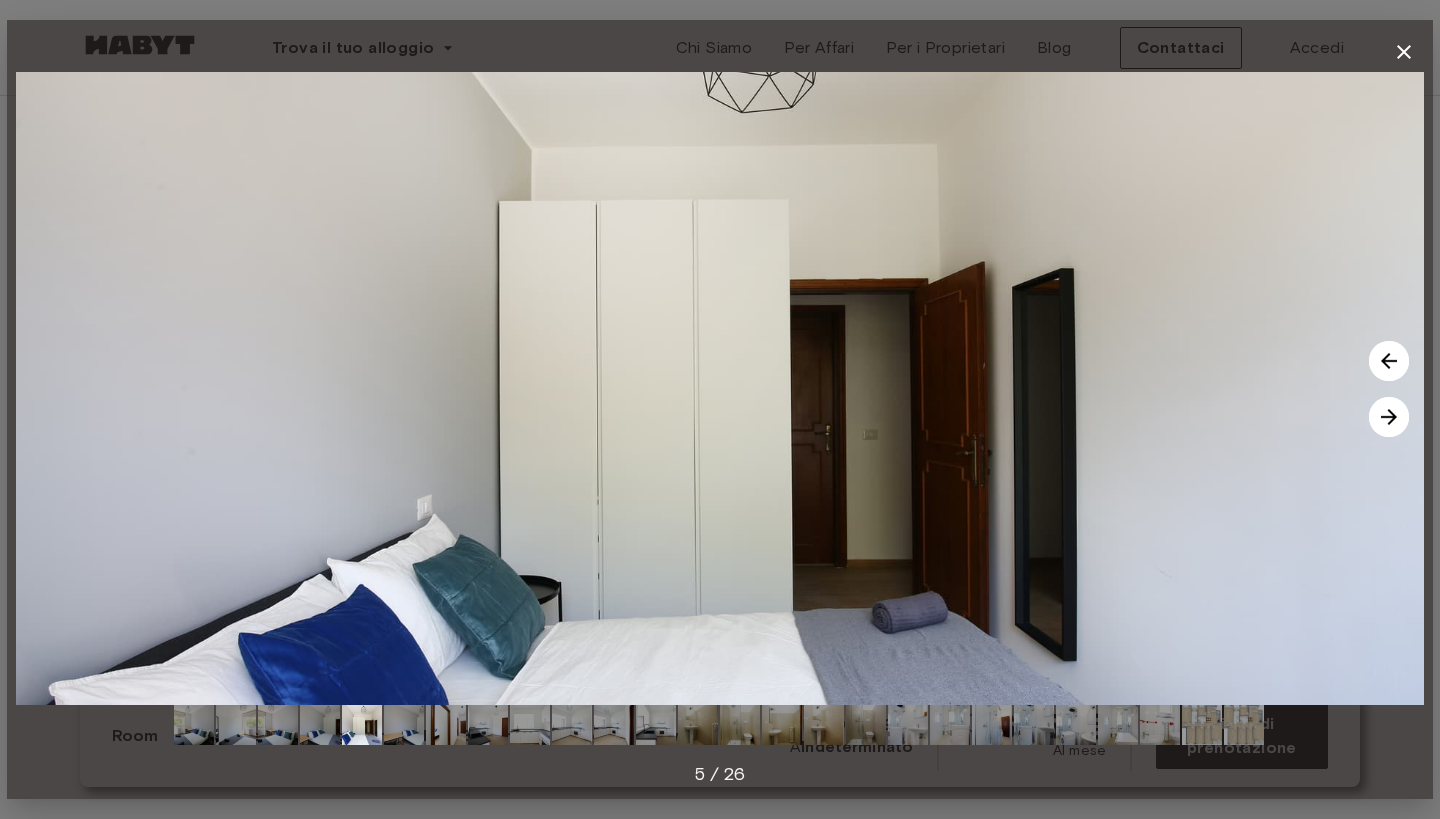 click at bounding box center (1389, 417) 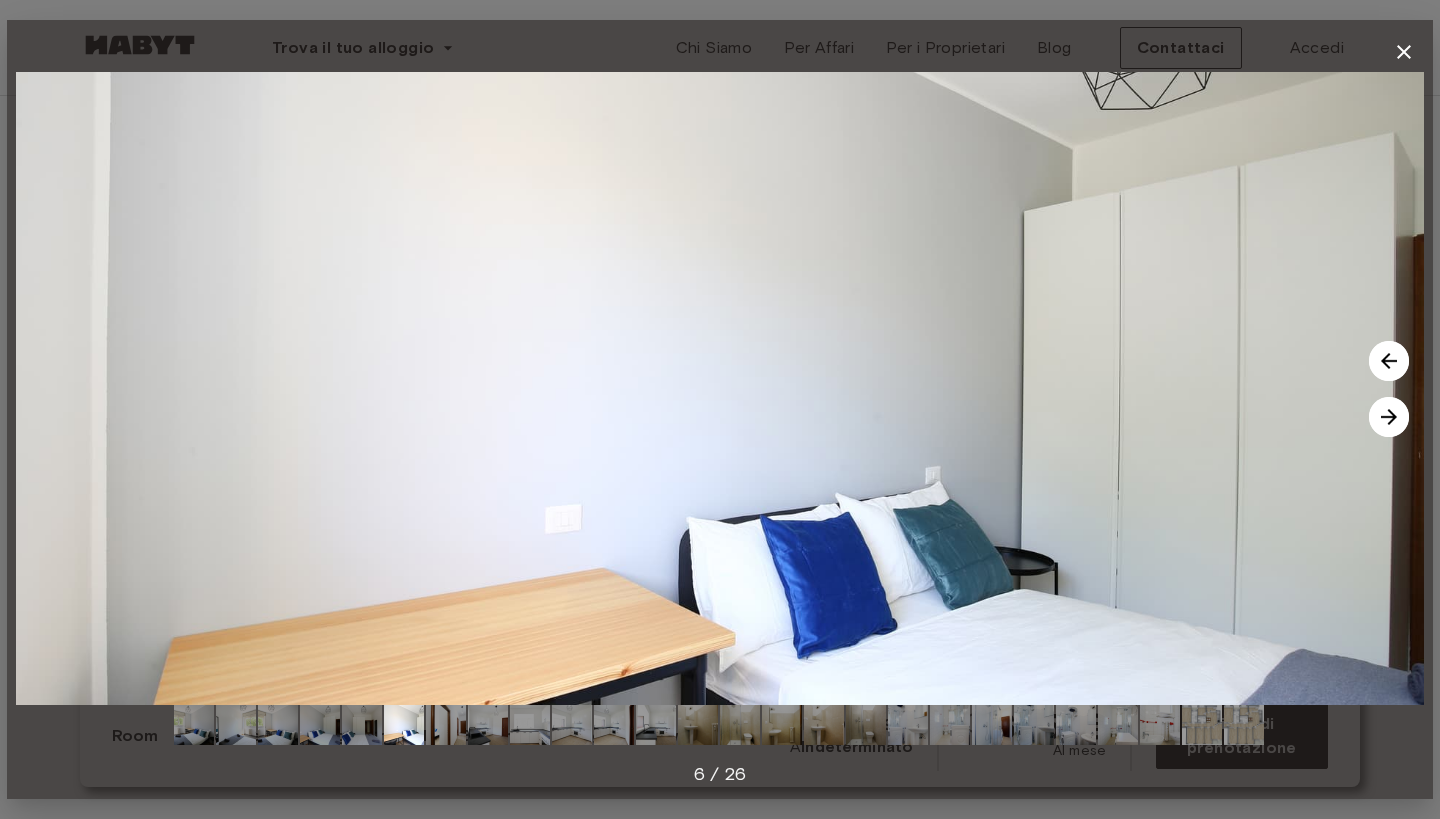click at bounding box center (1389, 417) 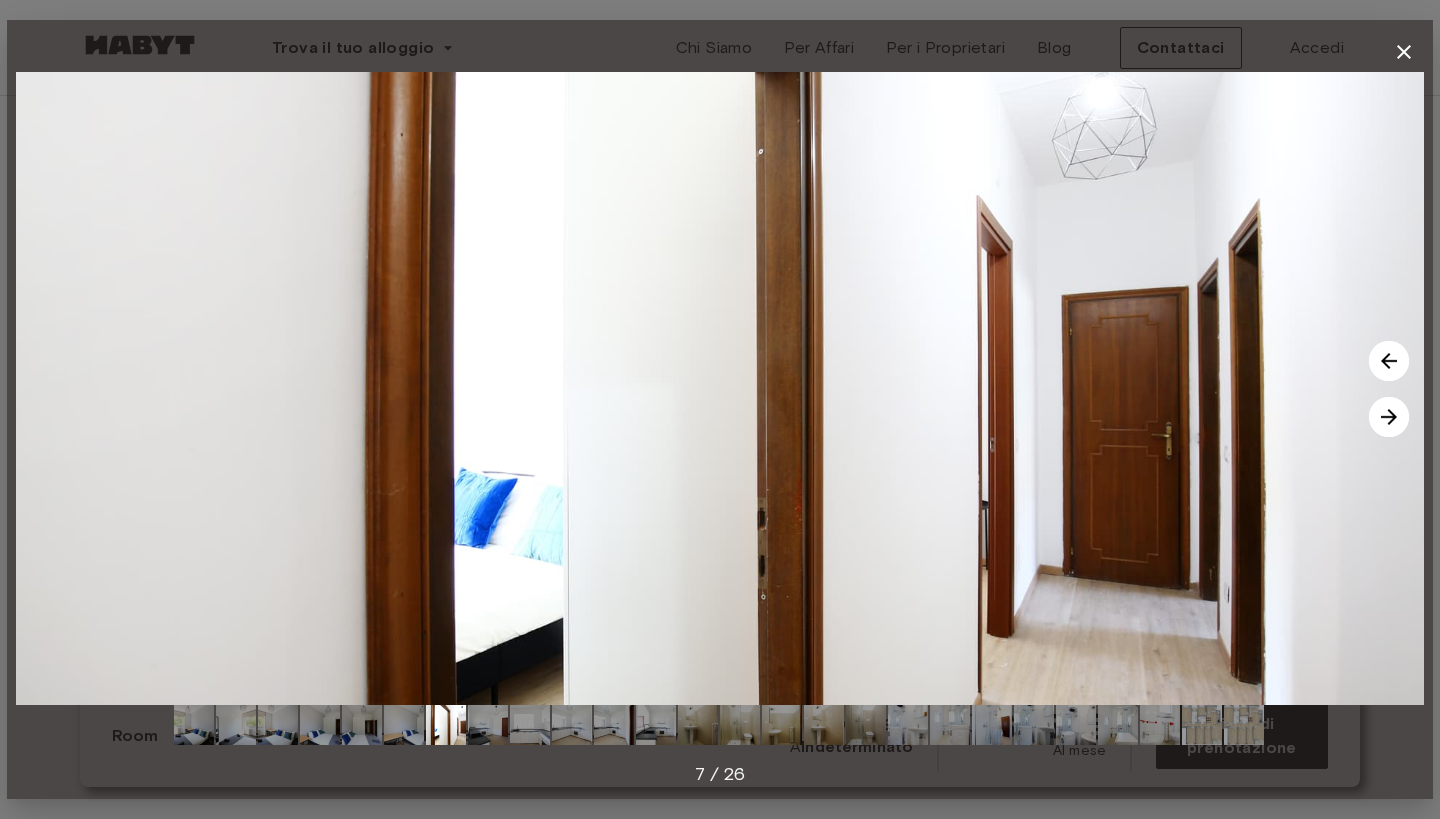 click at bounding box center (1389, 417) 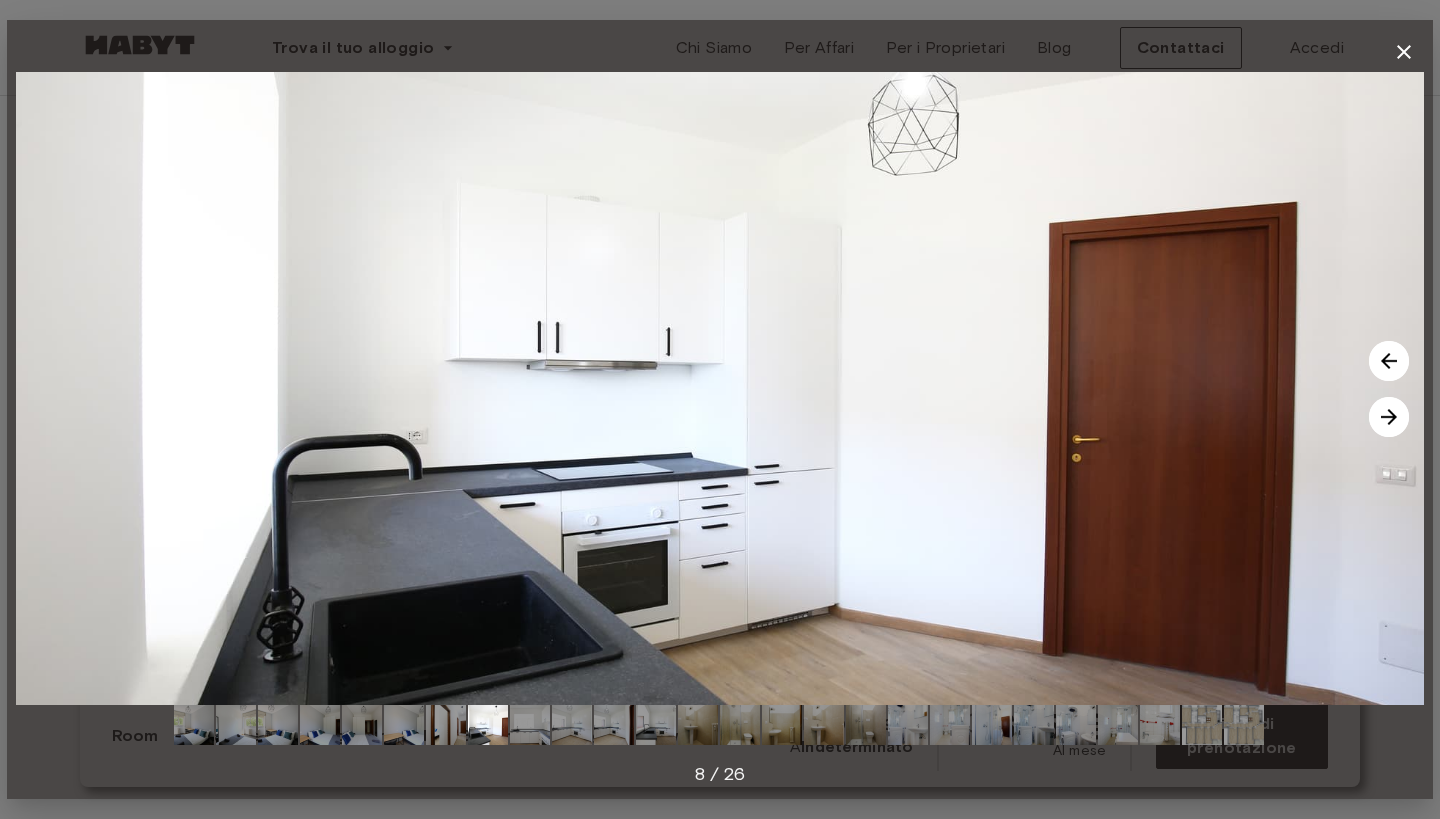 click at bounding box center [1389, 361] 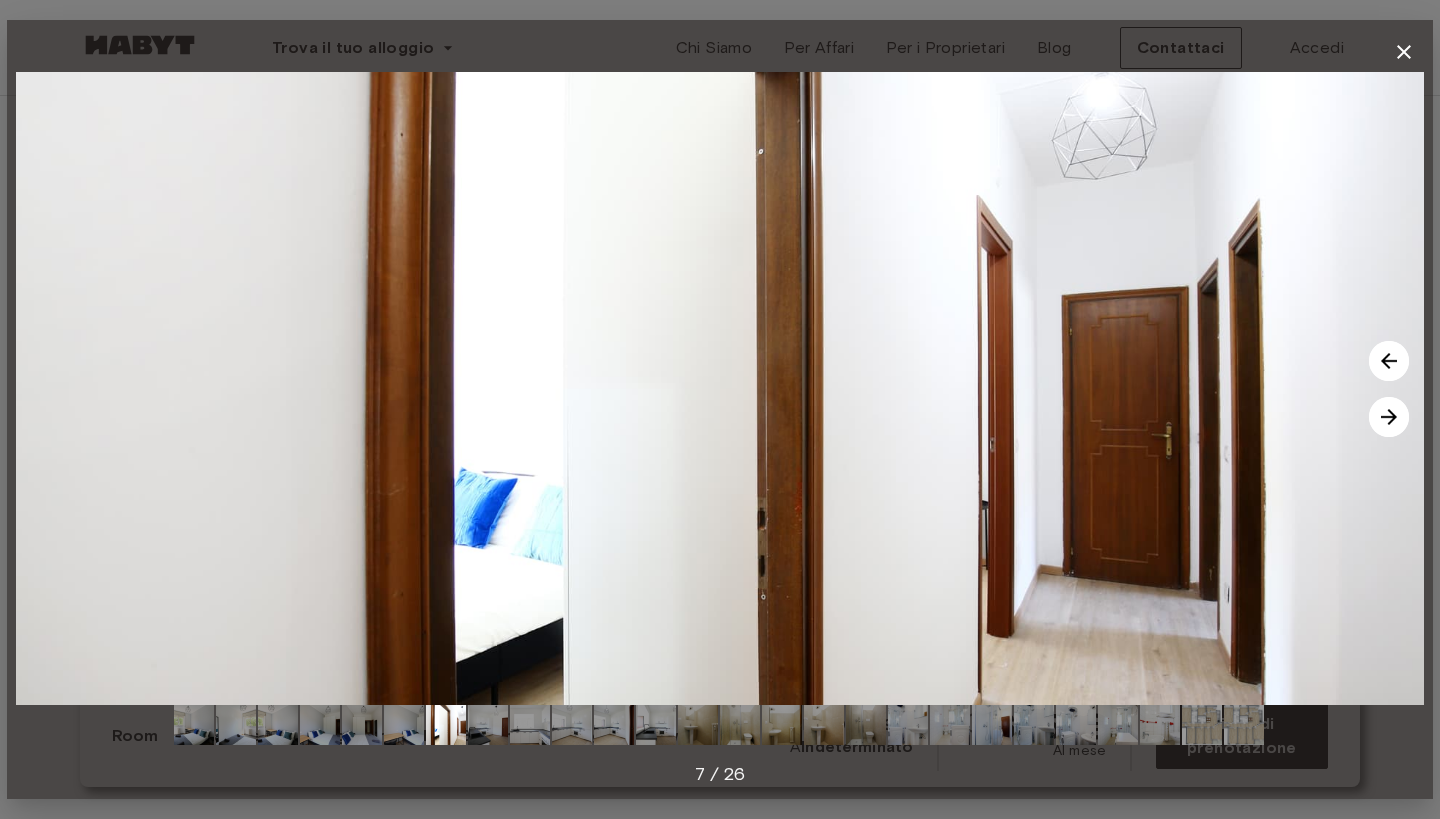 click at bounding box center (1389, 417) 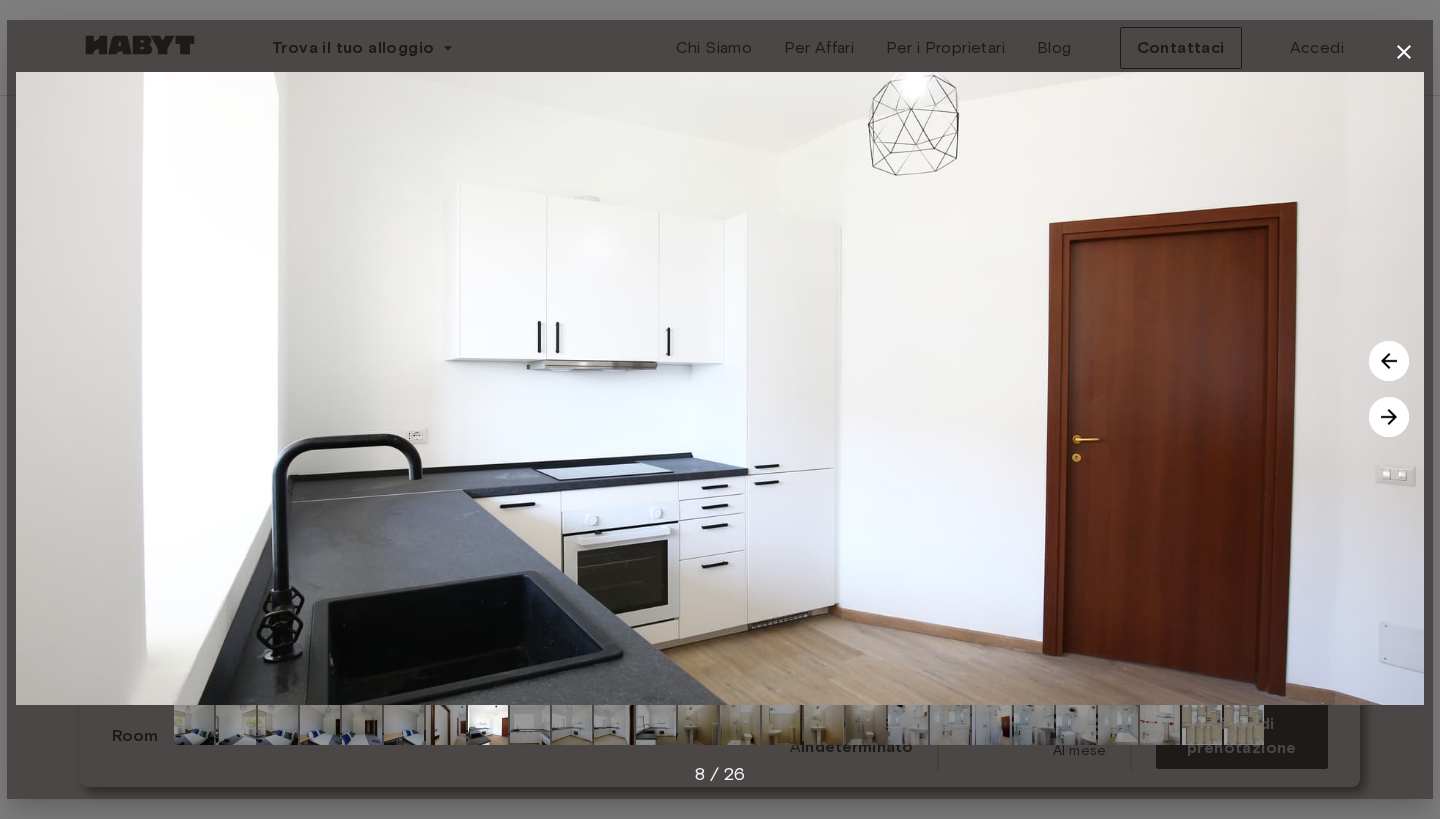 click at bounding box center (1389, 417) 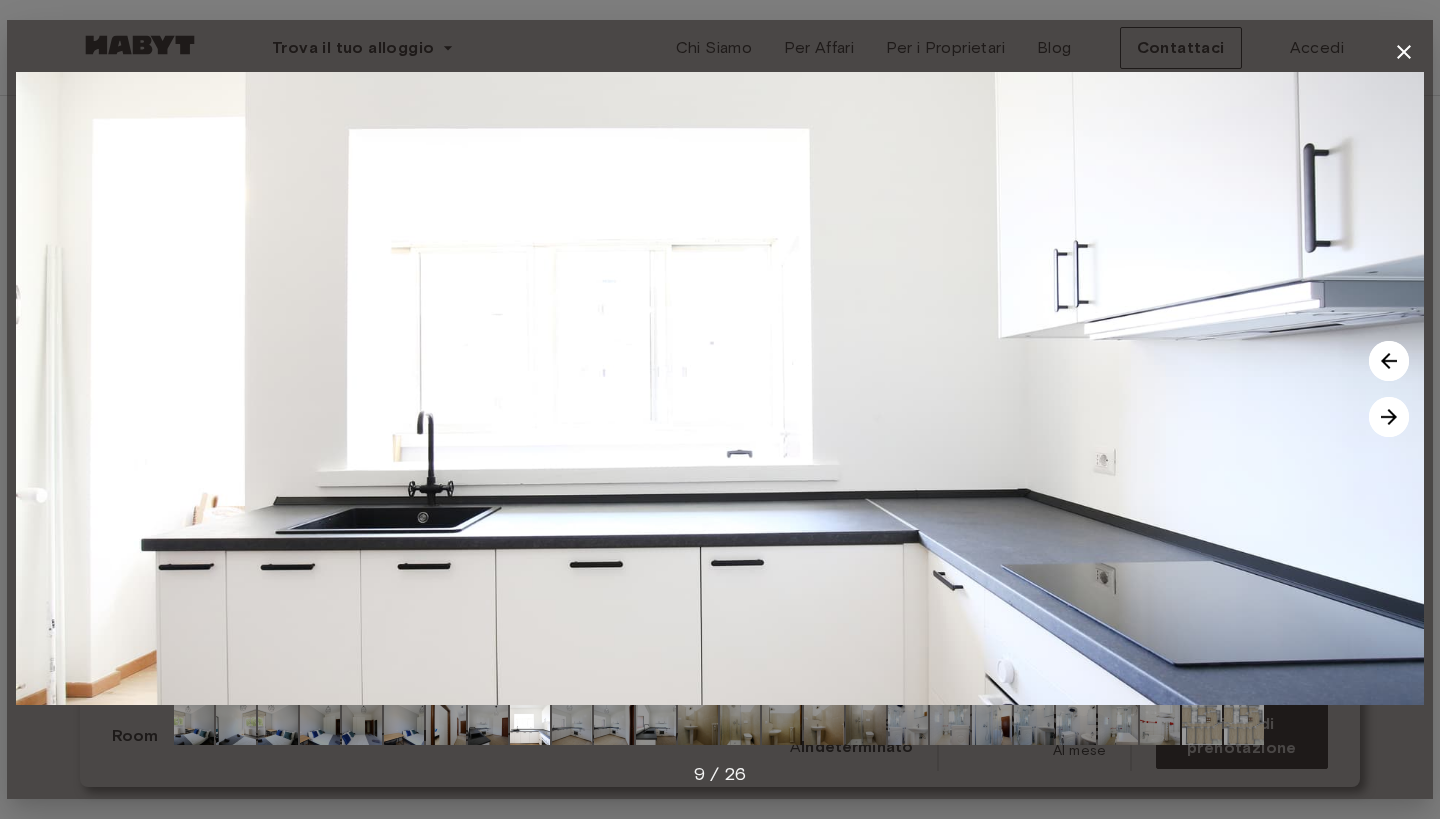 click at bounding box center (1389, 417) 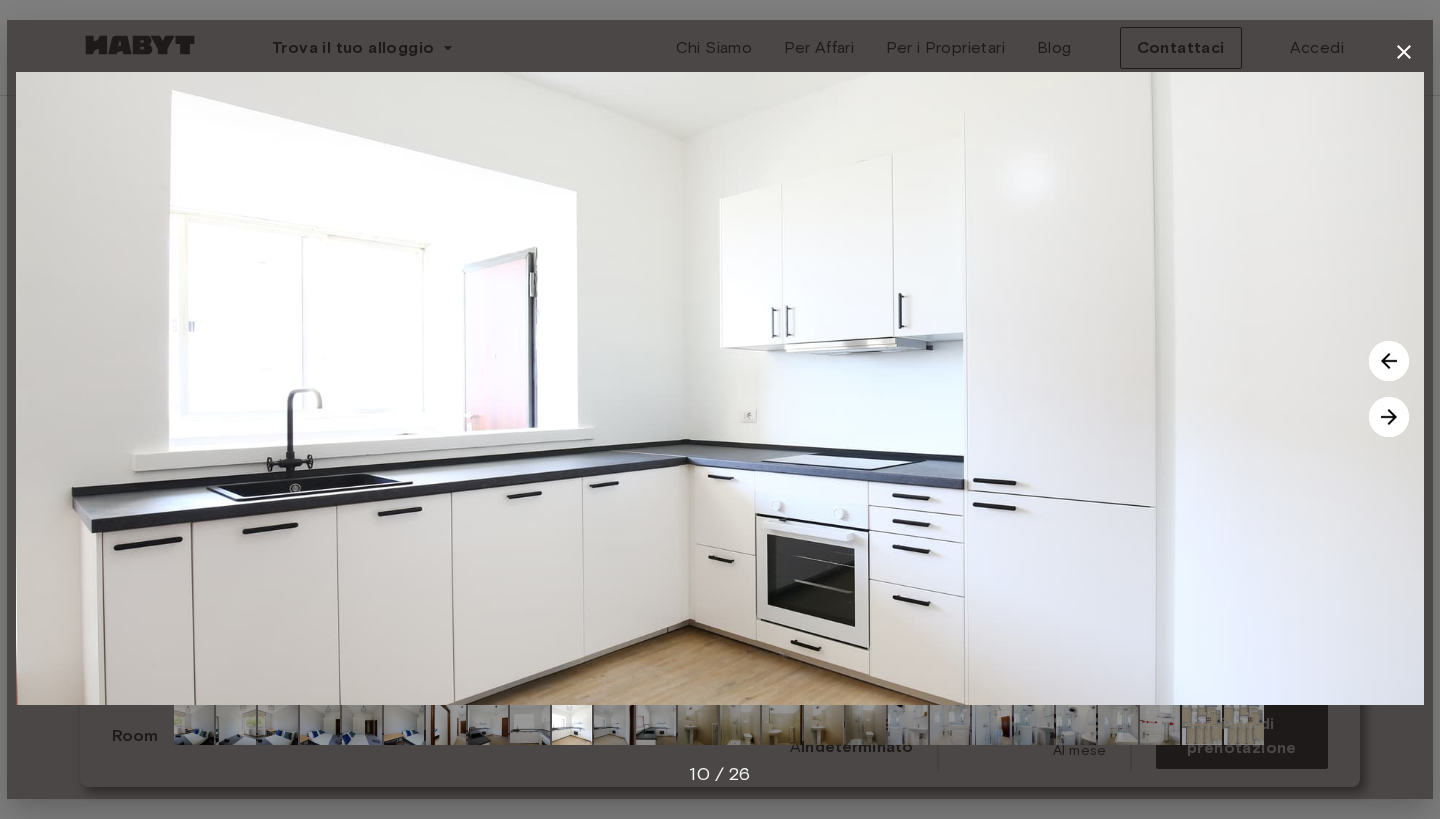 click at bounding box center [1389, 417] 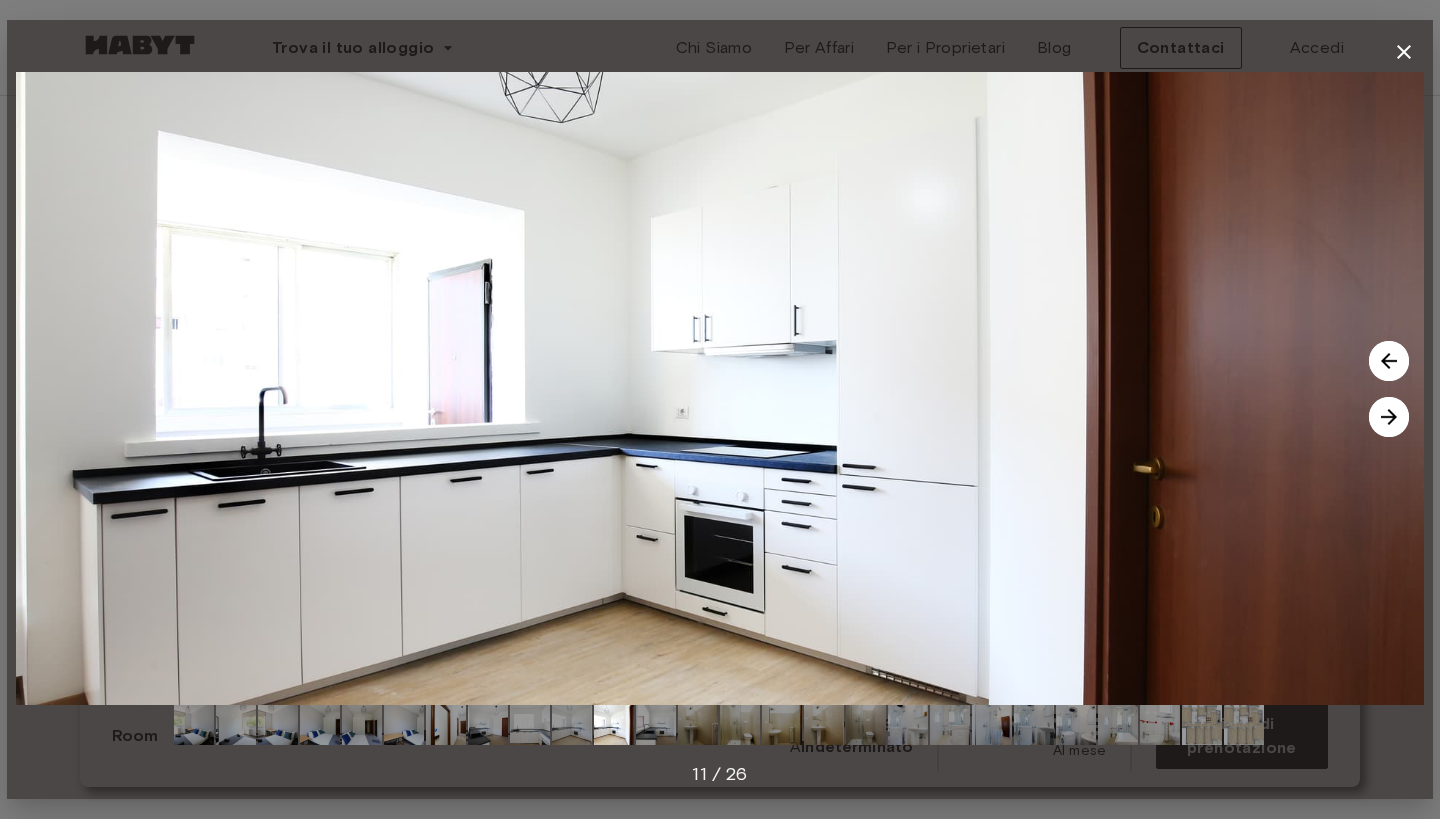 click at bounding box center (1389, 417) 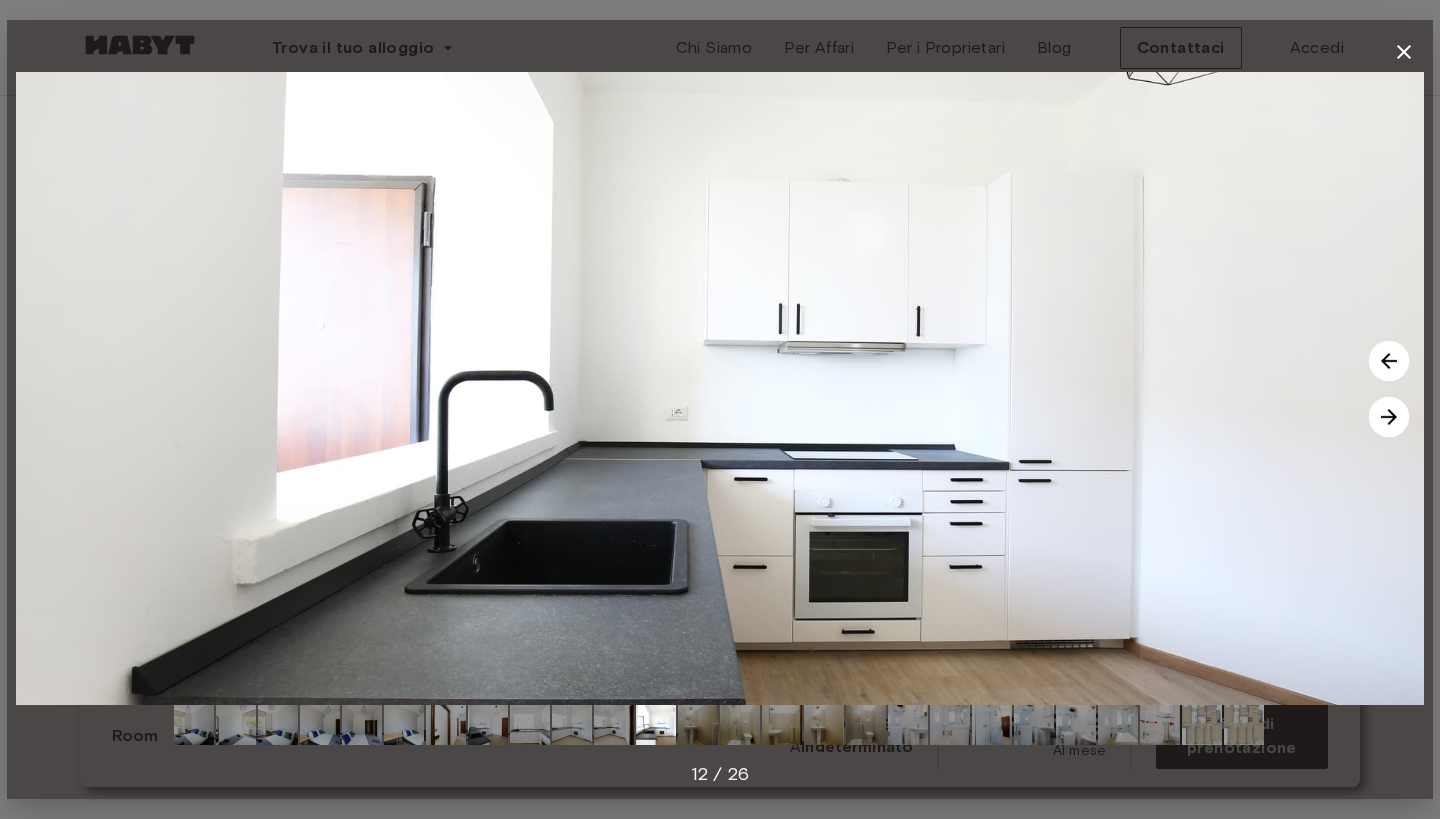 click at bounding box center (1389, 417) 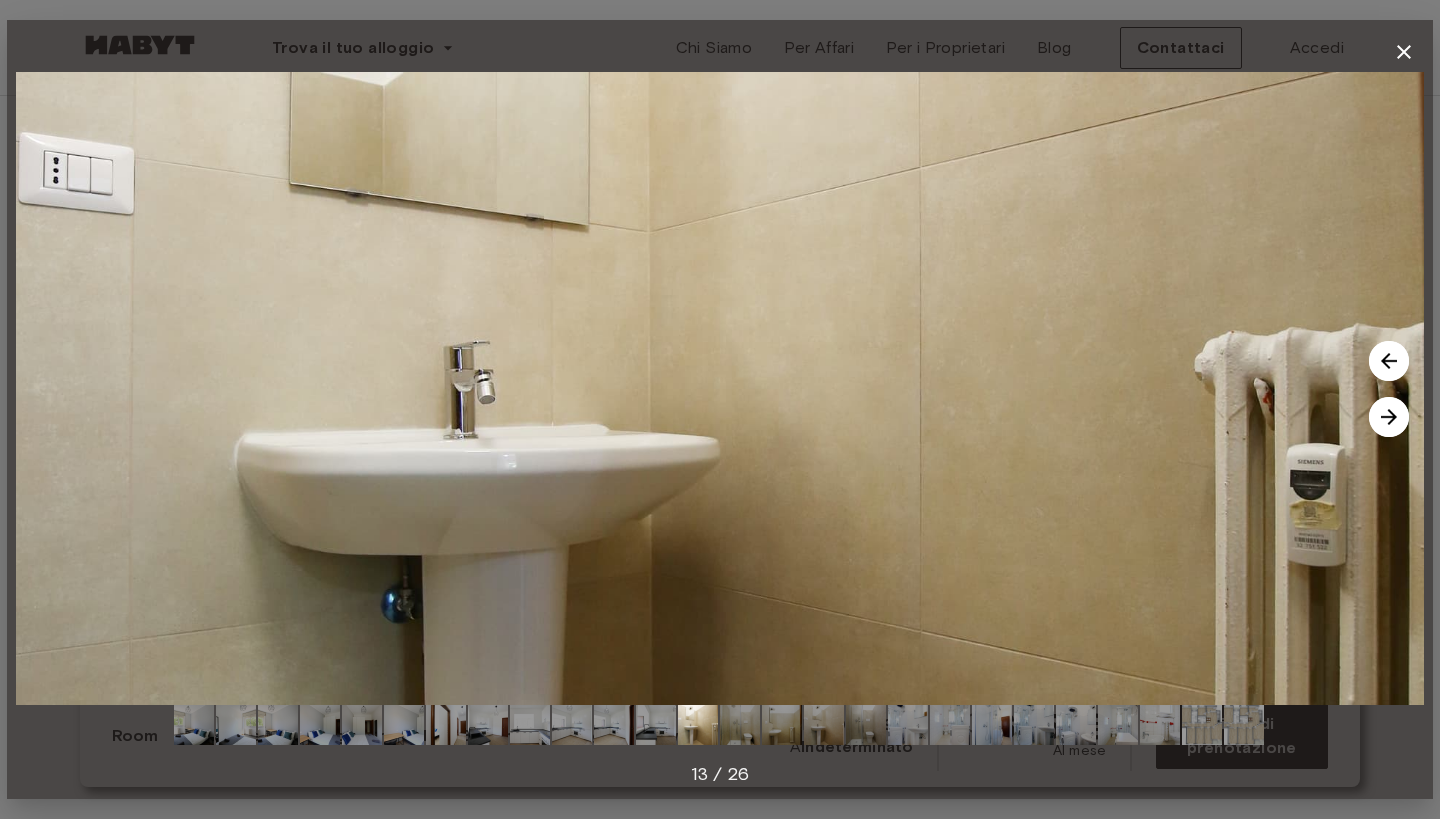 click at bounding box center (1389, 417) 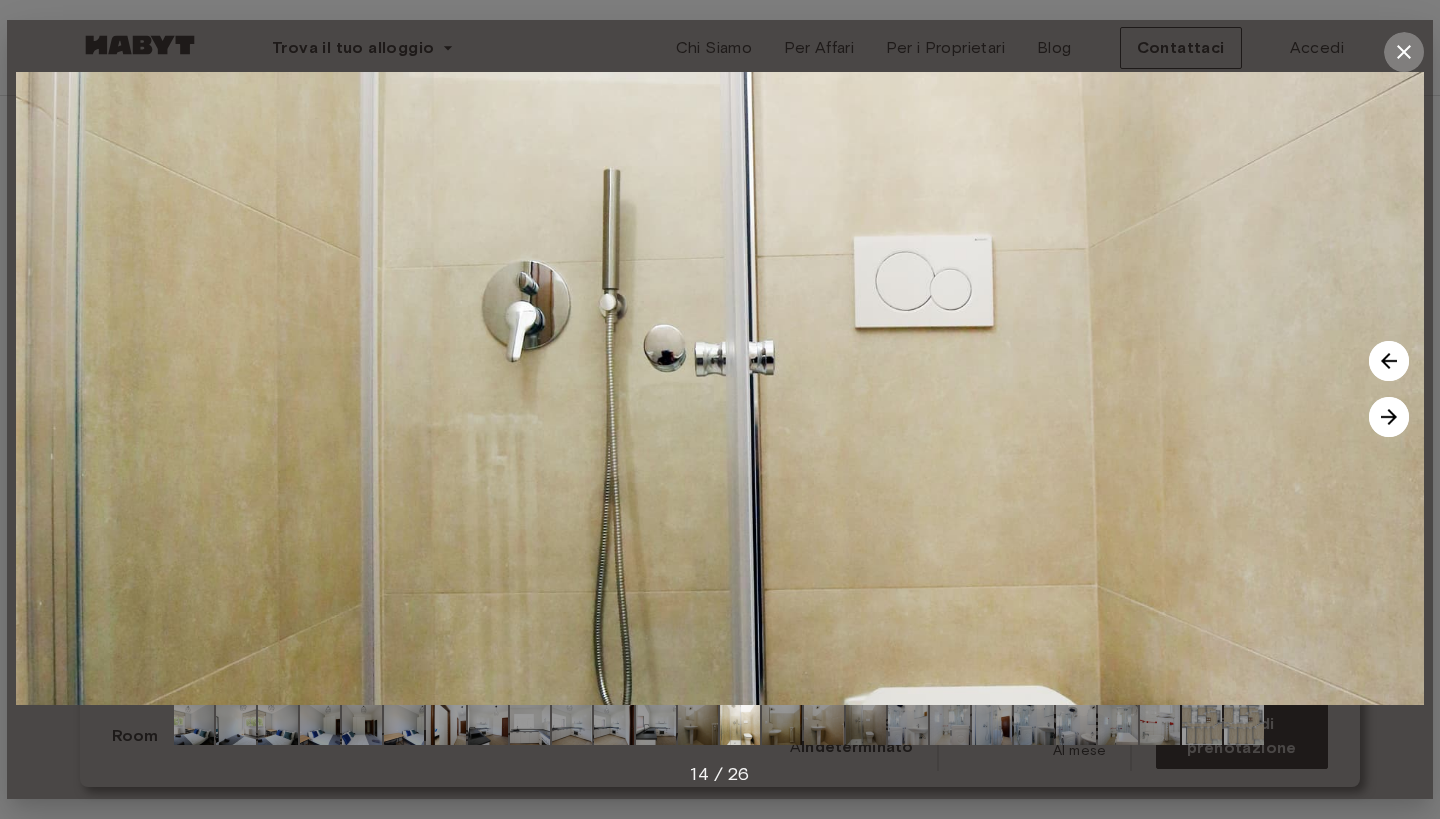 click 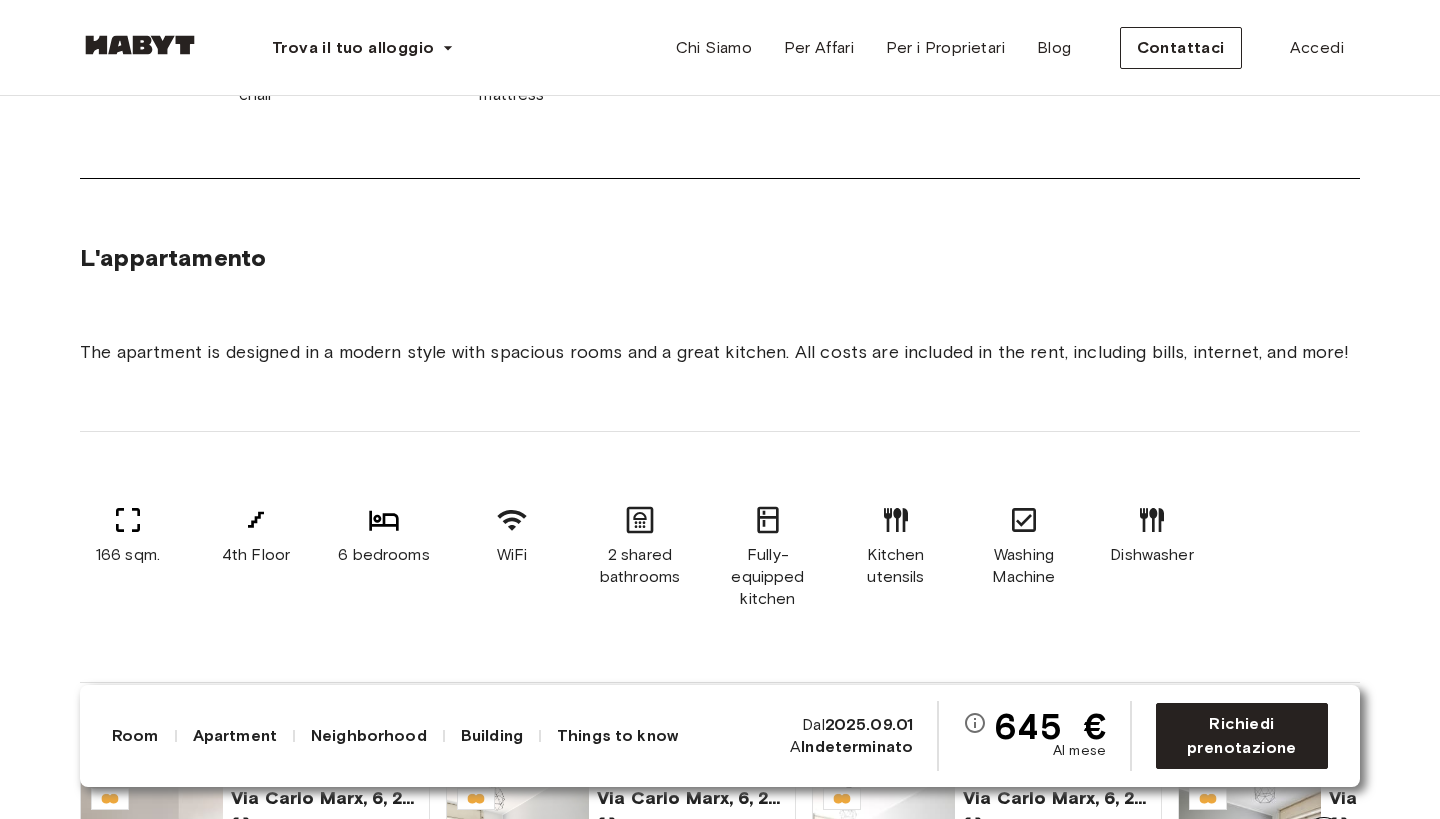scroll, scrollTop: 1110, scrollLeft: 0, axis: vertical 